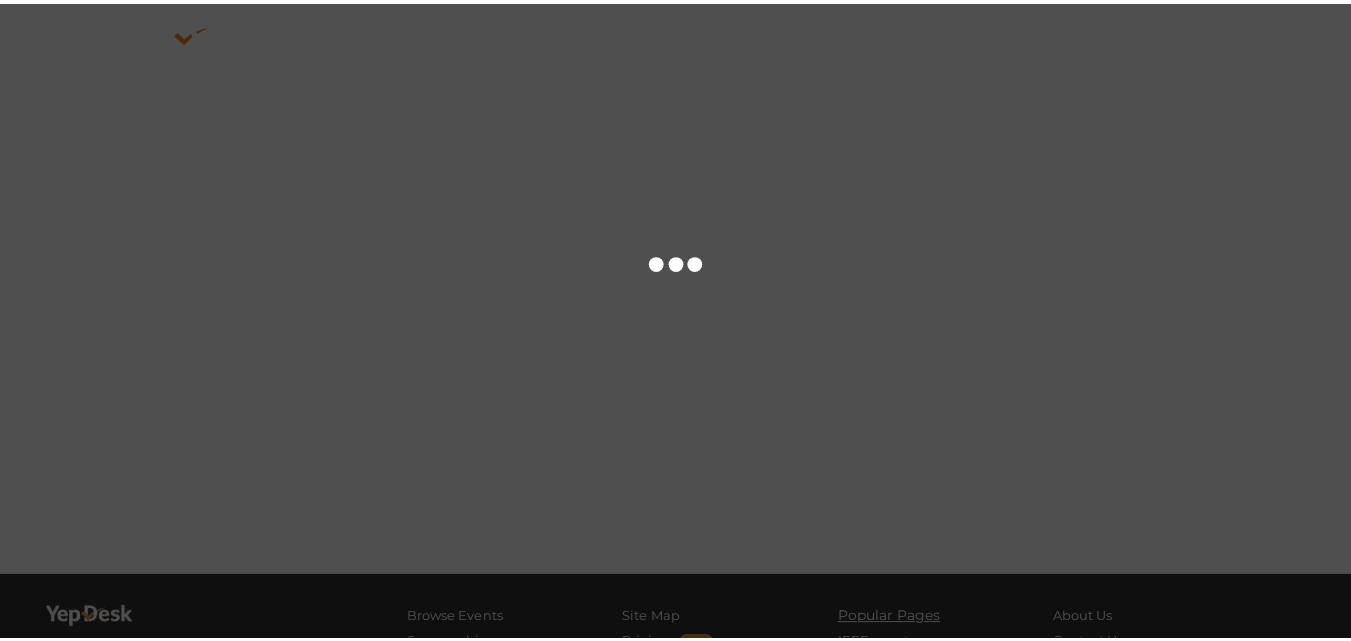scroll, scrollTop: 0, scrollLeft: 0, axis: both 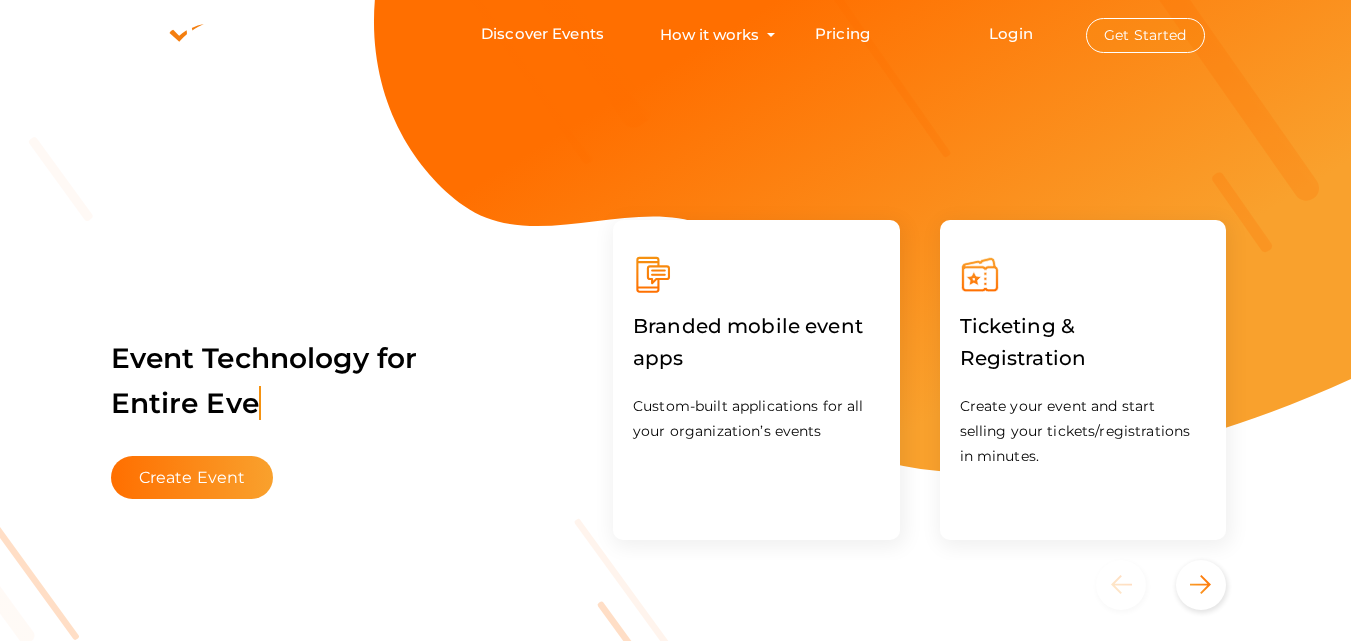 click on "Get Started" at bounding box center [1145, 35] 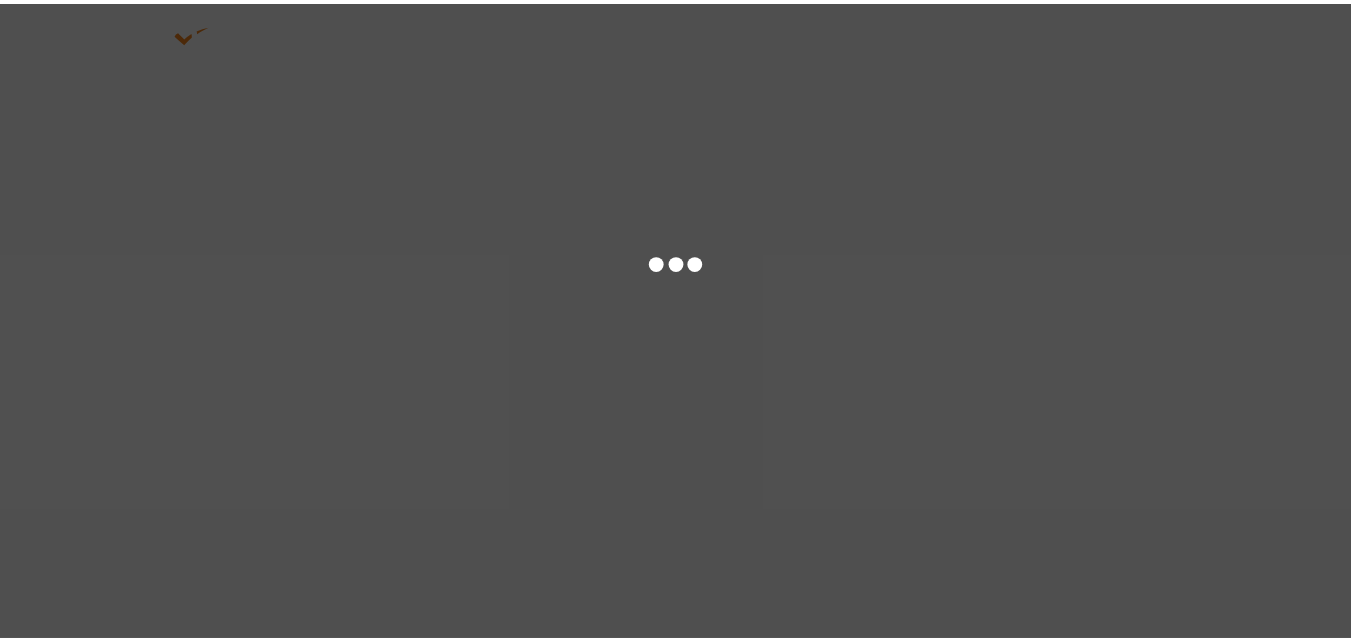 scroll, scrollTop: 0, scrollLeft: 0, axis: both 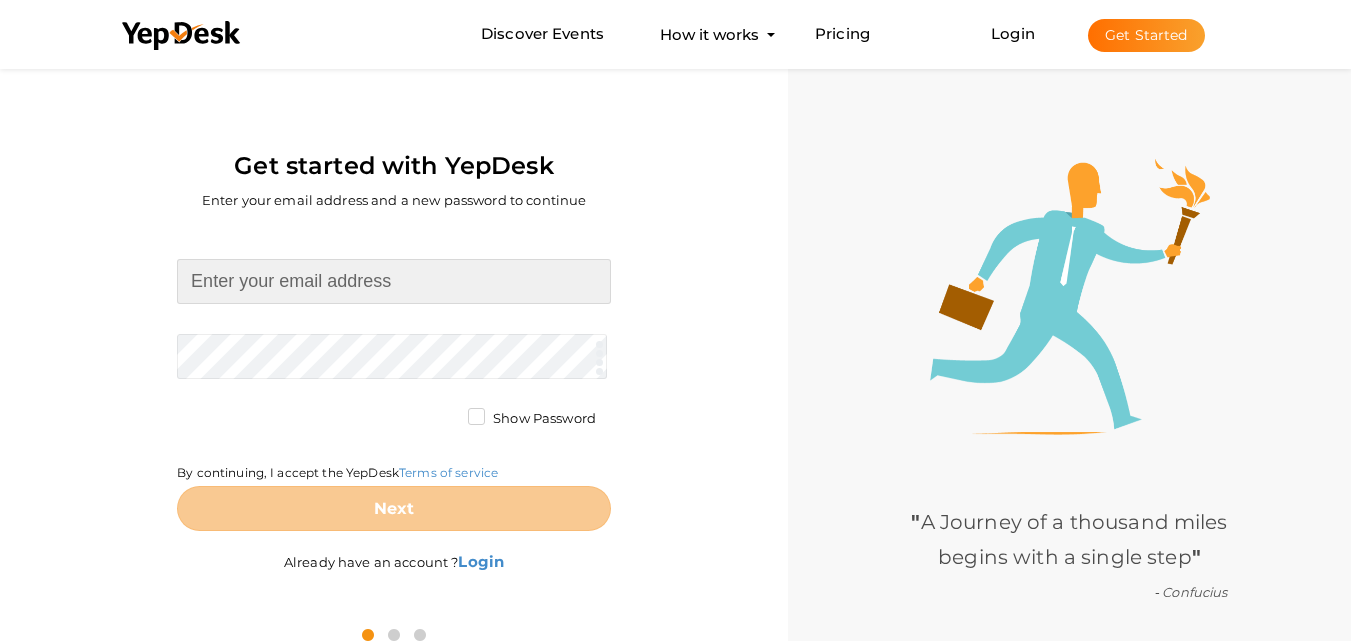click at bounding box center (394, 281) 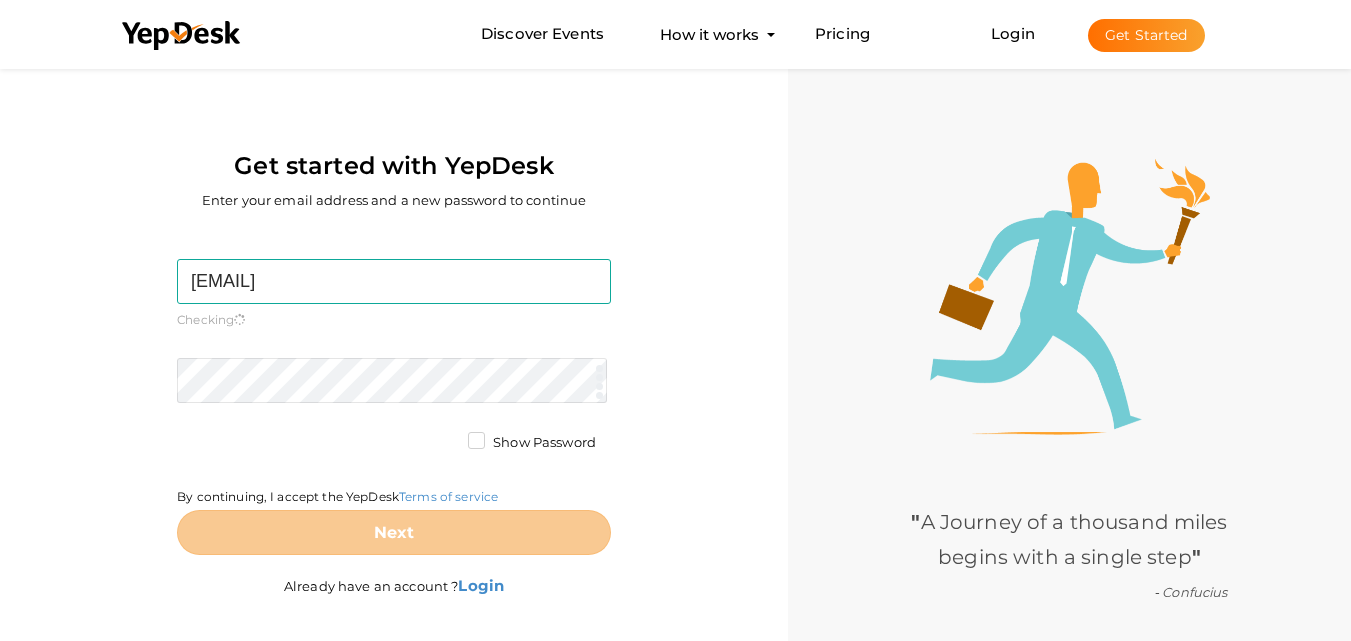 click on "neetugandhi565525@gmail.com   Required.
Invalid
email.   Checking
You already have a YepDesk
account. Please  Sign in  your account to create
an organization / group.
Required.
Passwords must be between 4 and 20 characters.
Show Password
By continuing, I accept the YepDesk  Terms of
service
Next" at bounding box center (394, 407) 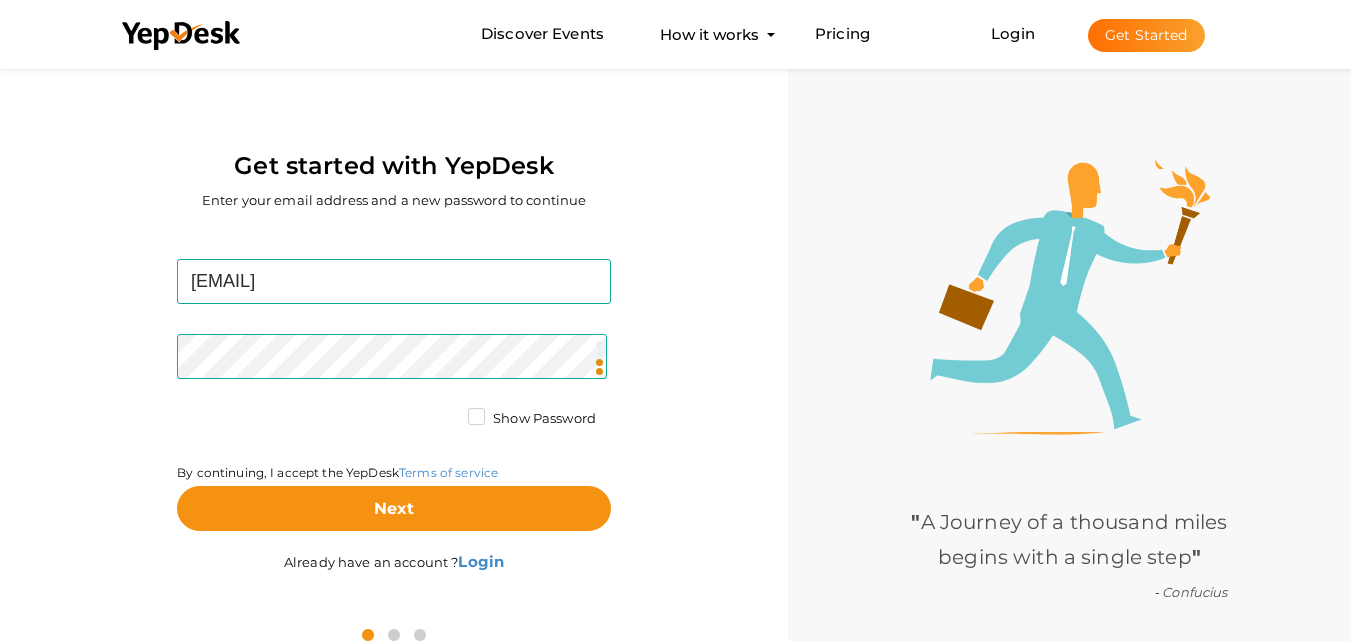 click on "Show Password" at bounding box center [532, 419] 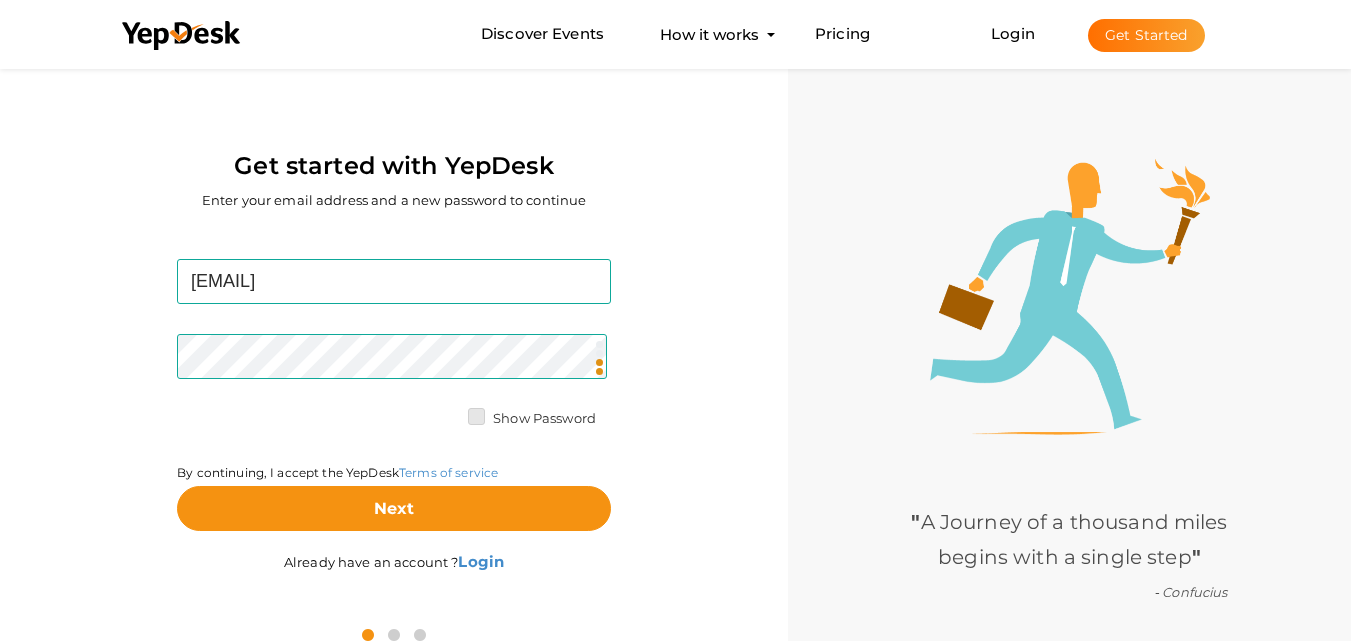 click on "Show Password" at bounding box center (448, 413) 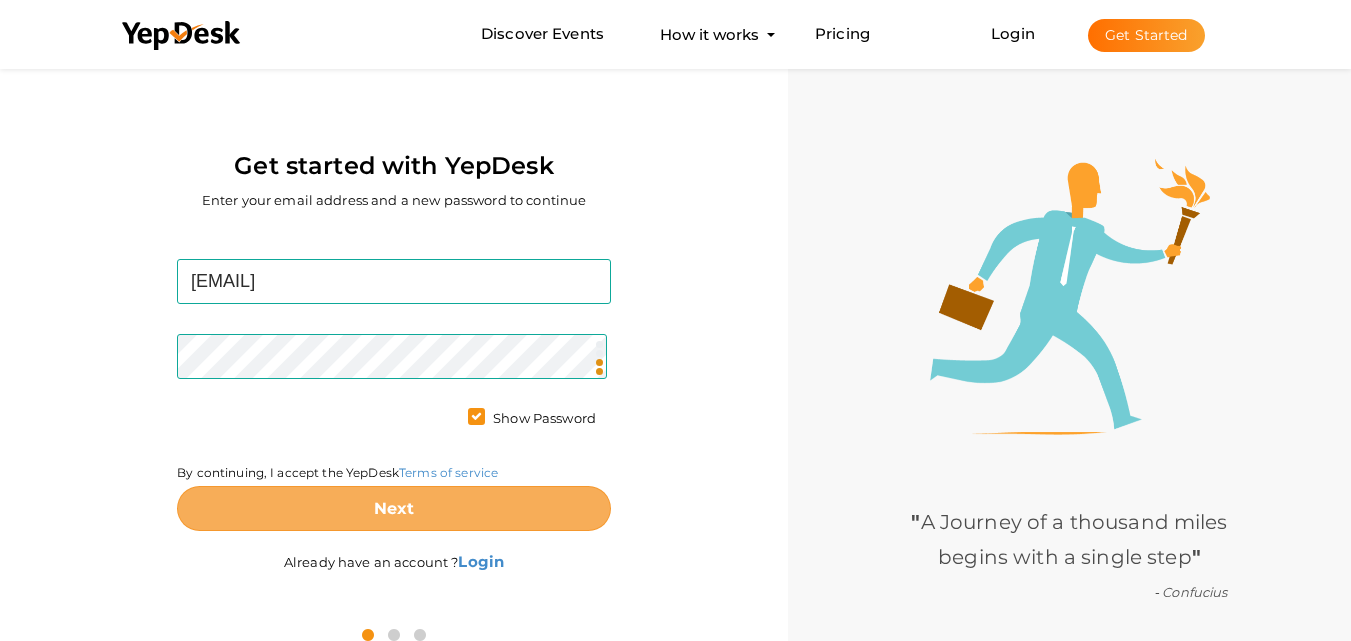 click on "Next" at bounding box center (394, 508) 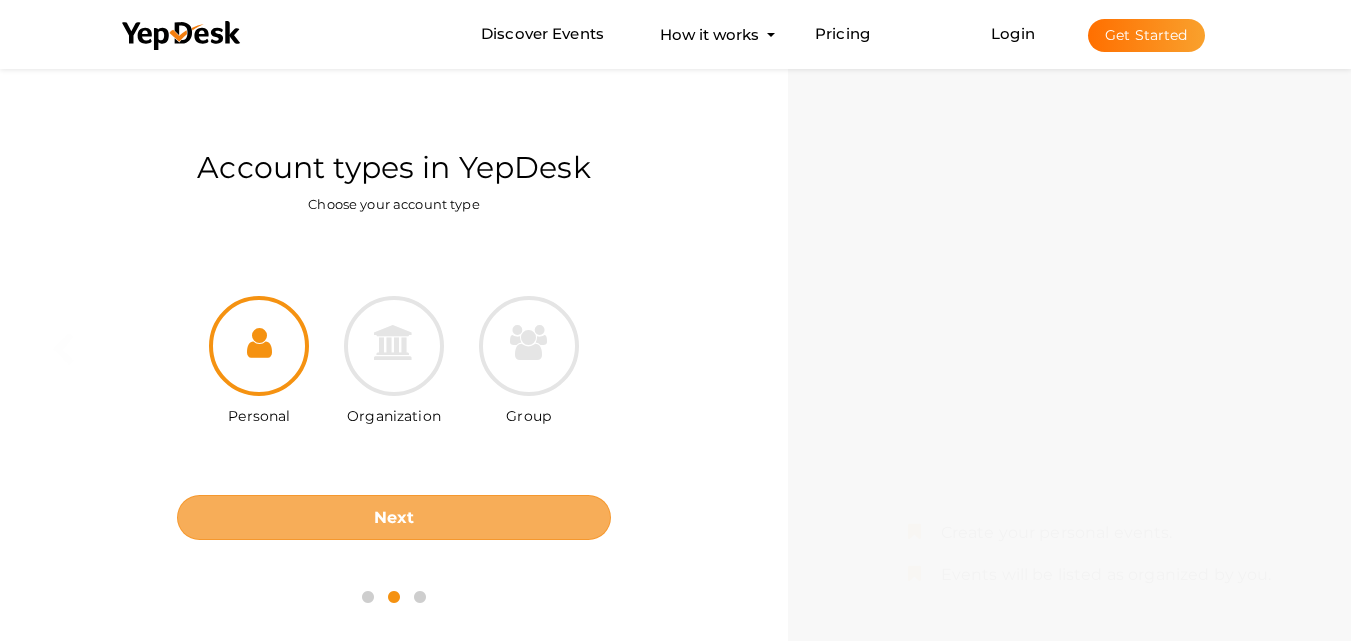 click on "Next" at bounding box center (394, 517) 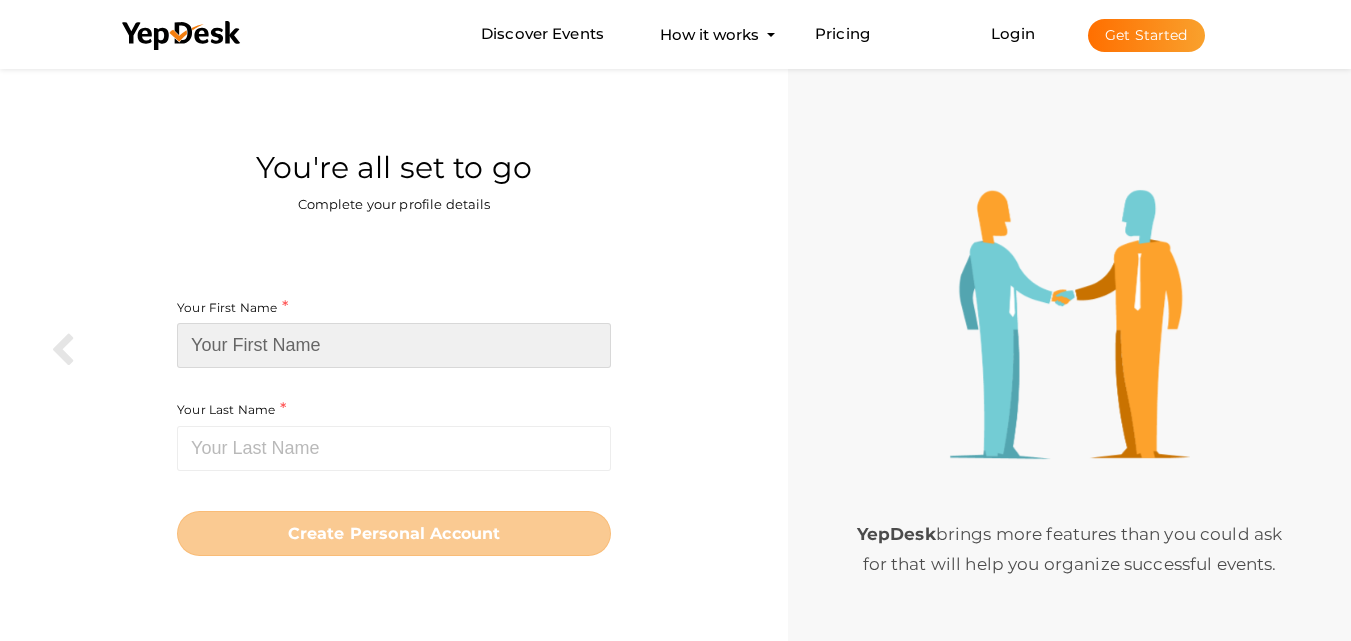 click at bounding box center [394, 345] 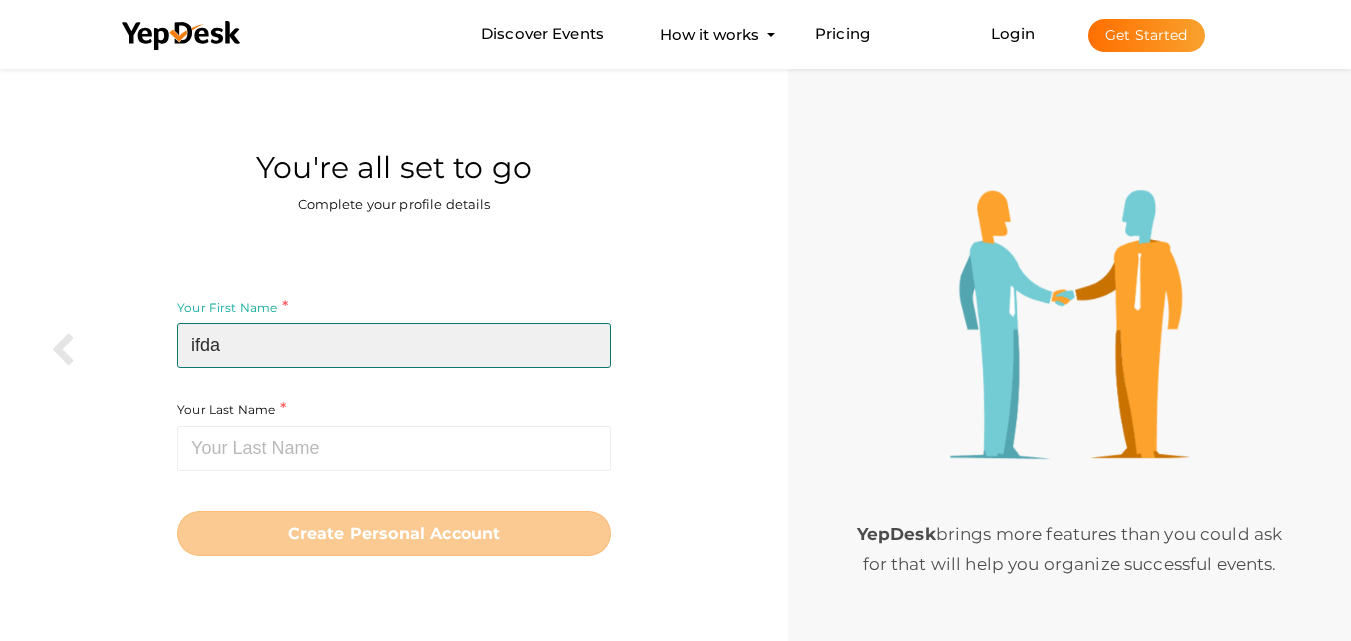 type on "ifda" 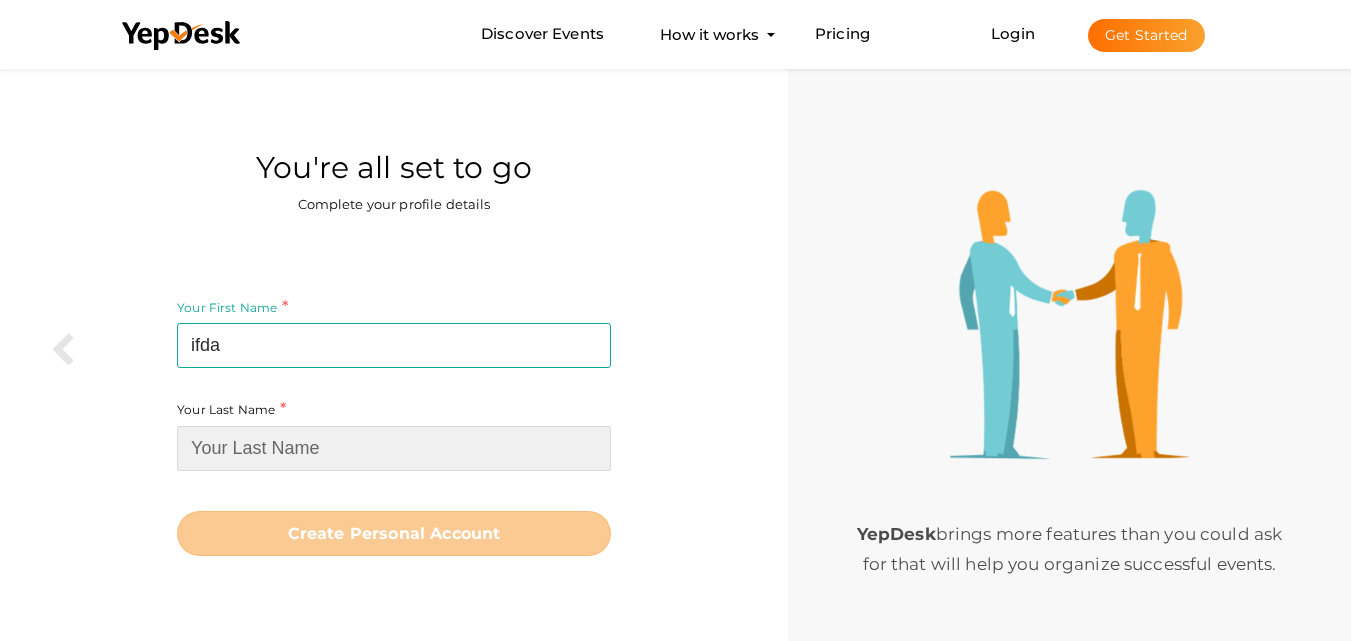 click at bounding box center [394, 448] 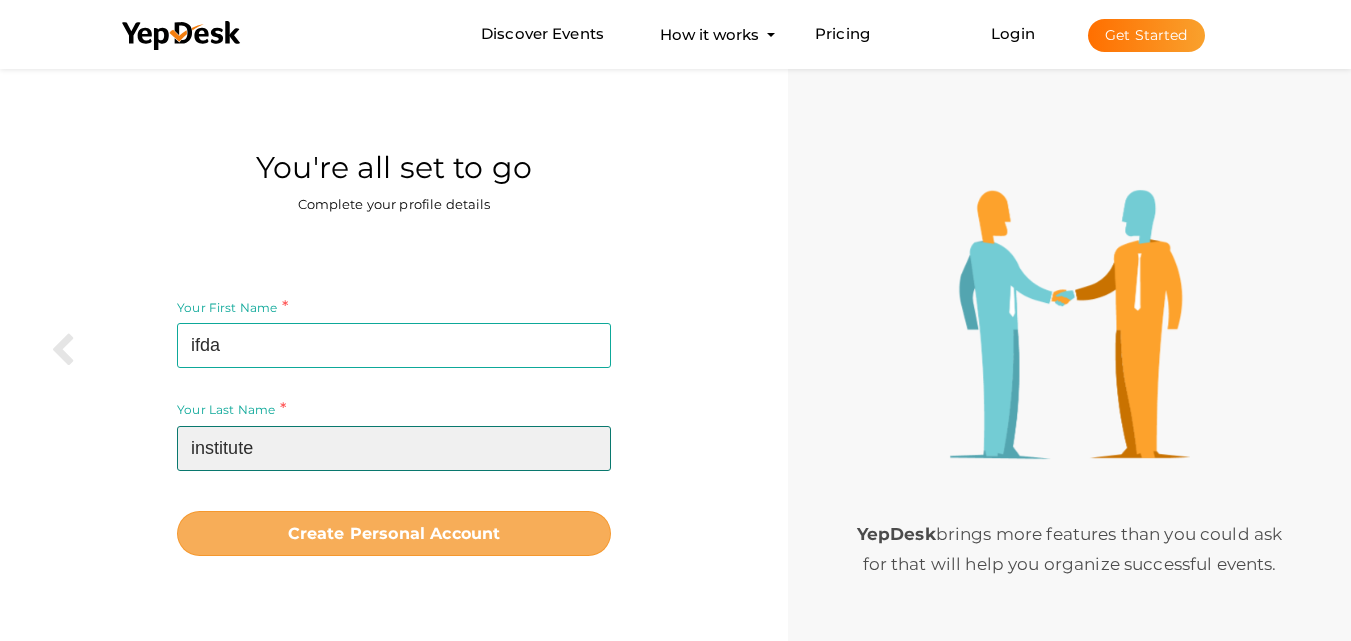 type on "institute" 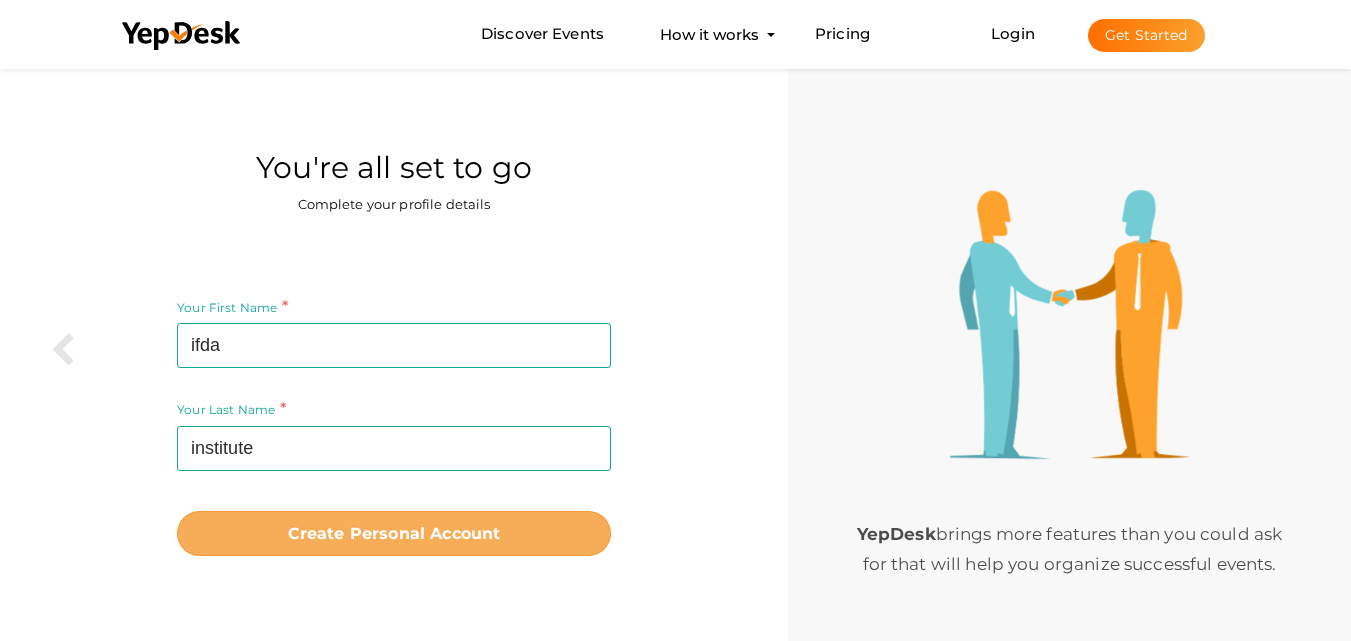 click on "Create
Personal Account" at bounding box center [394, 533] 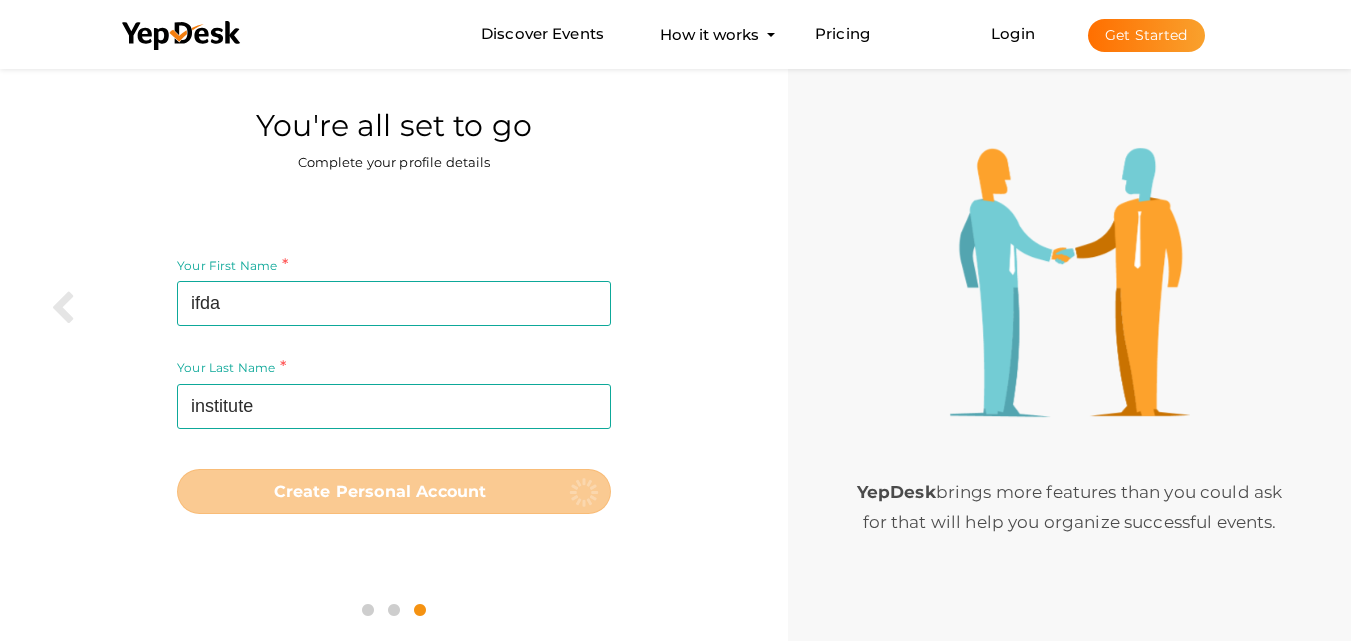 scroll, scrollTop: 64, scrollLeft: 0, axis: vertical 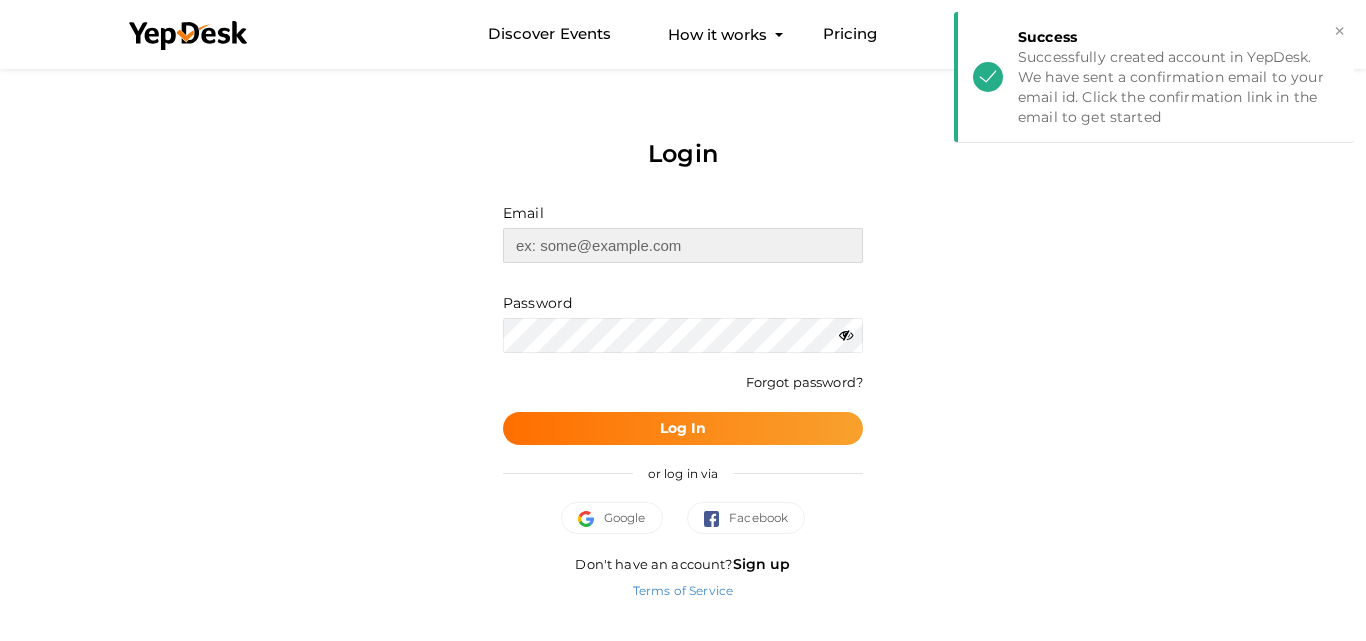 type on "[EMAIL]" 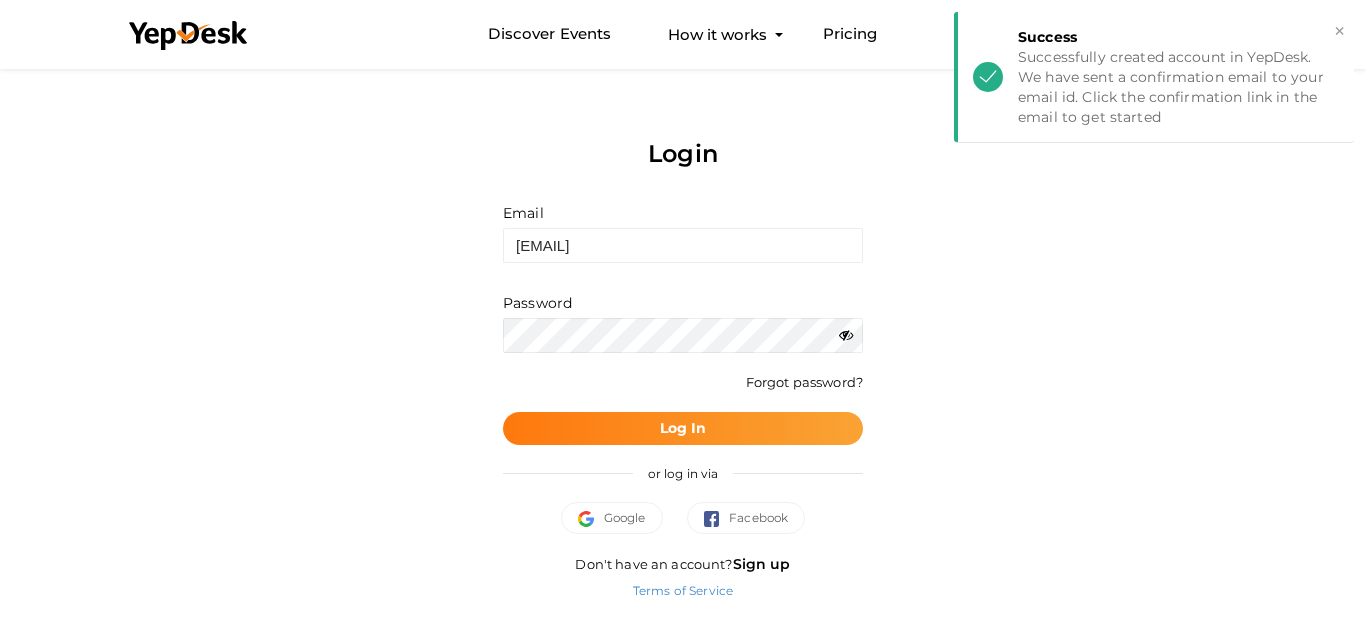 click on "Log In" at bounding box center [683, 428] 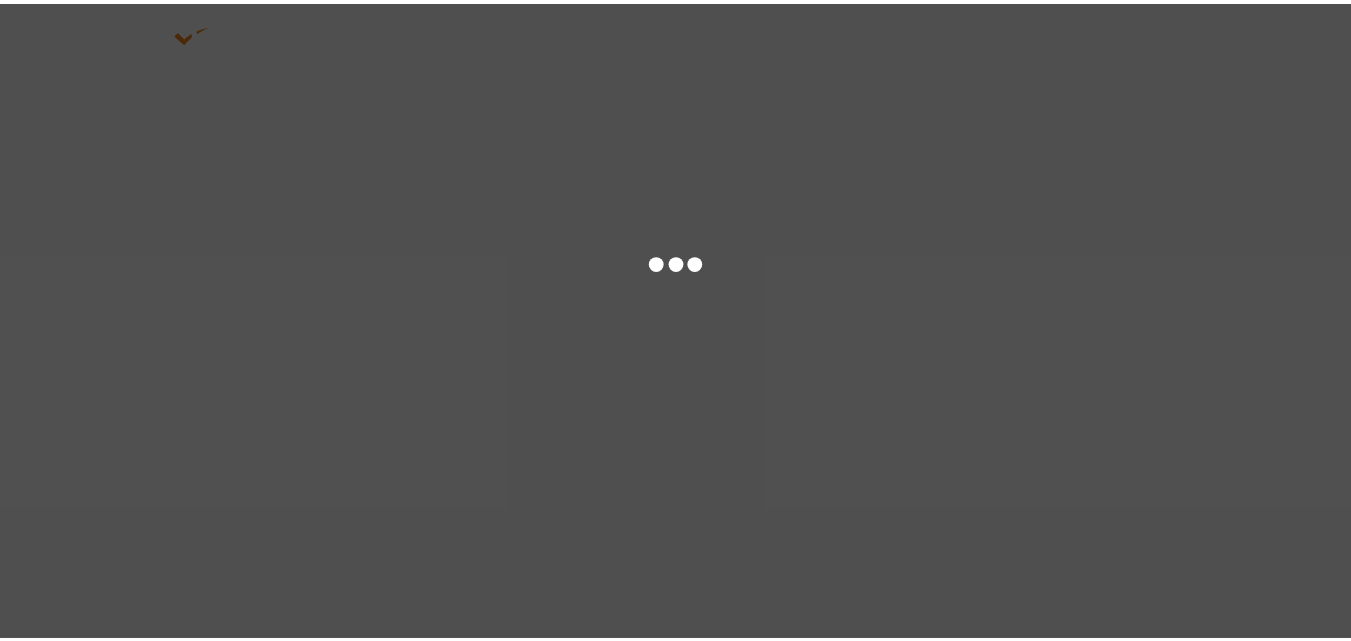 scroll, scrollTop: 0, scrollLeft: 0, axis: both 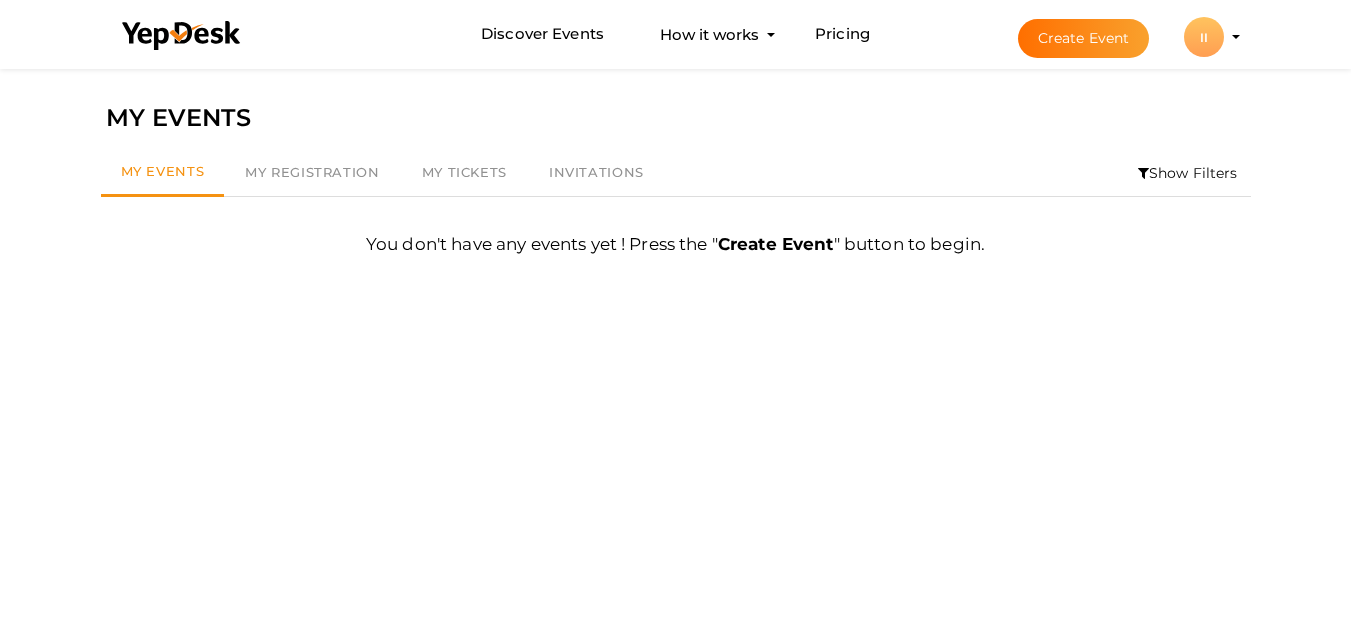 click on "Filter
MY EVENTS
My
Events
My
Registration
My
Tickets
Invitations
Show Filters
By Event Name
By Location
Enter event location
By Period Of Time
All
Upcoming
Today
Tomorrow
This Week
This Weekend
This Month
Past
You don't have any events
yet ! Press the " Create Event " button to begin.
First
1
Last" at bounding box center (676, 384) 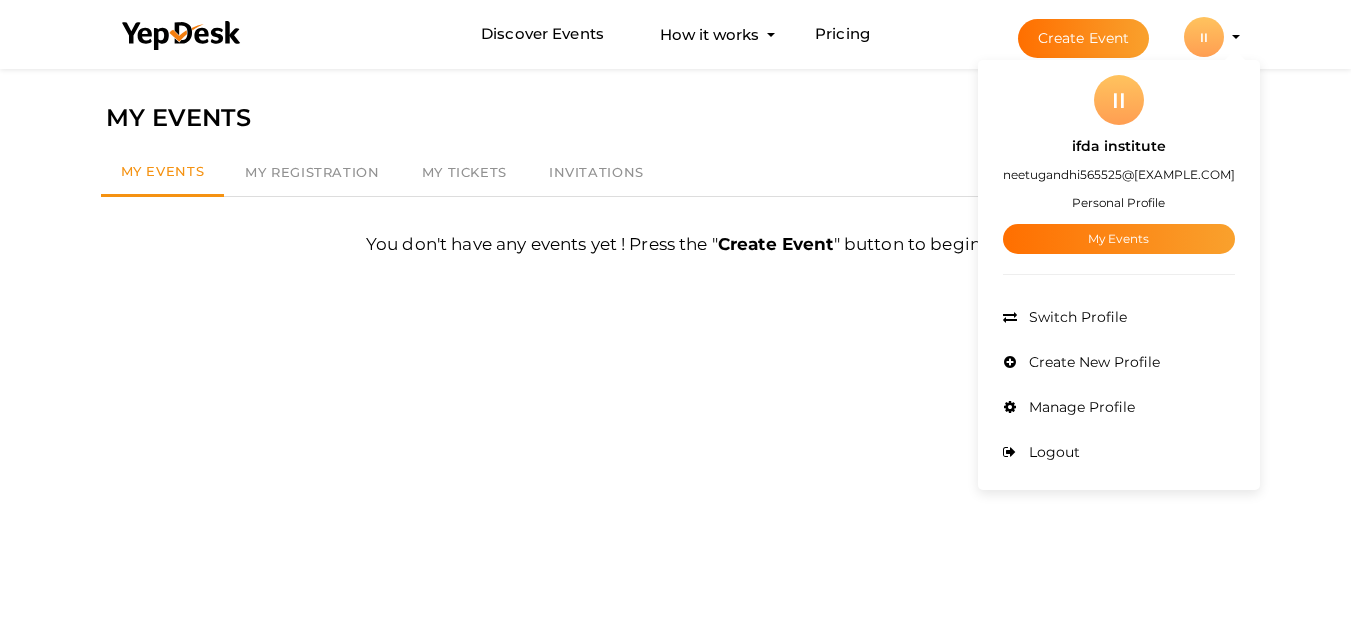 click on "ifda institute" at bounding box center (1119, 146) 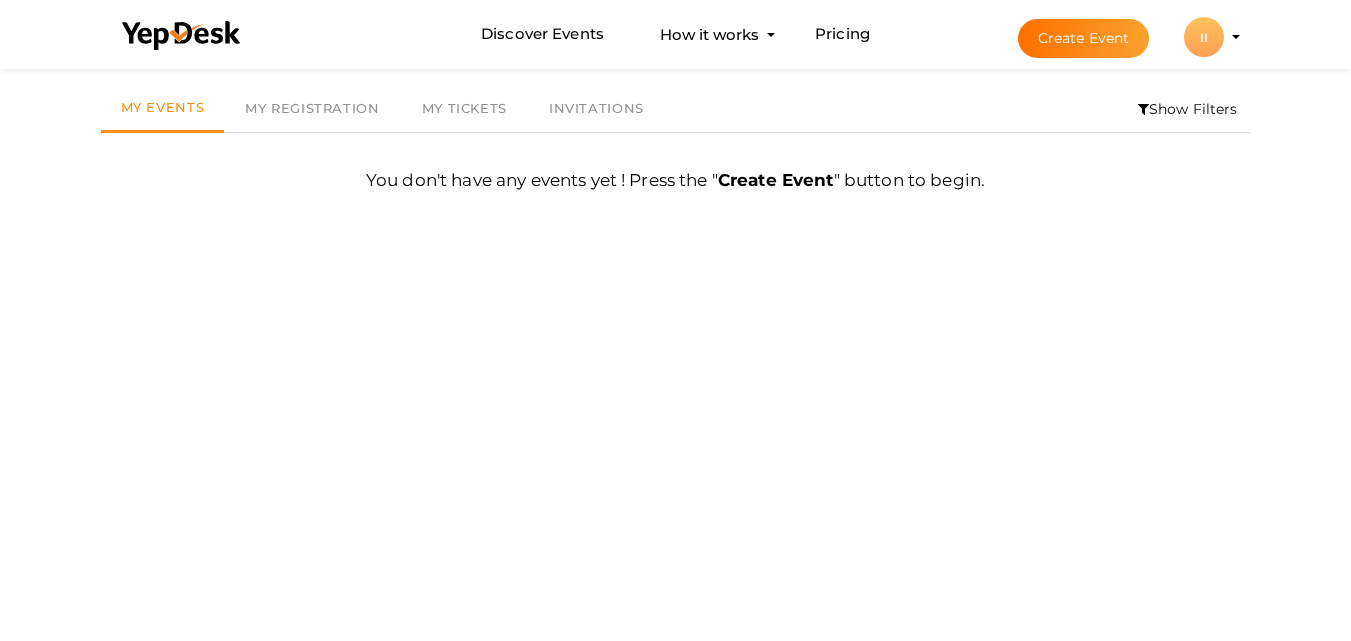 scroll, scrollTop: 0, scrollLeft: 0, axis: both 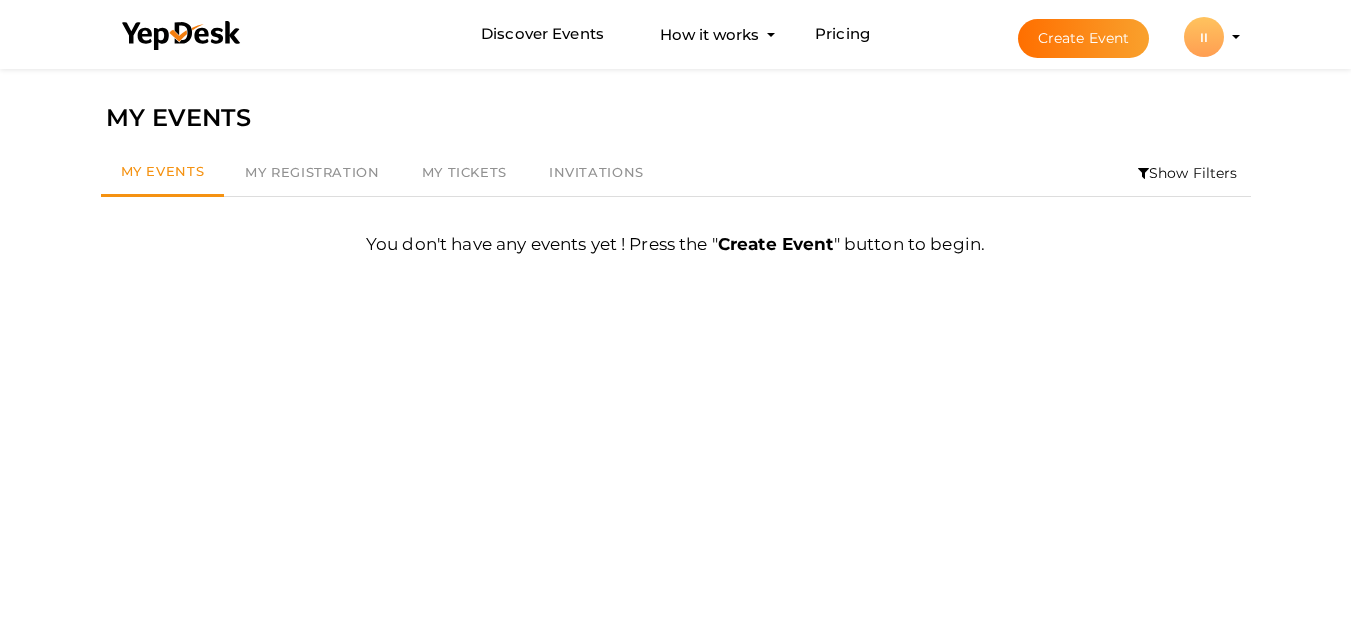 click on "II" at bounding box center (1204, 37) 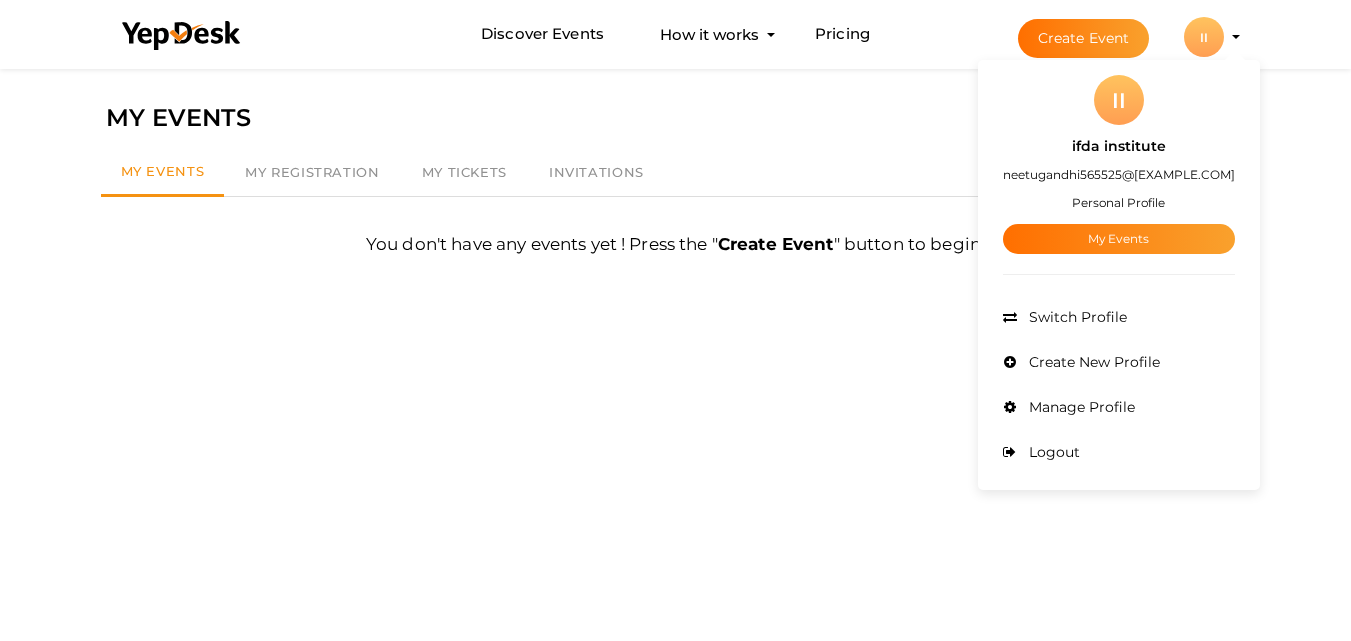 click on "Personal Profile" at bounding box center [1118, 202] 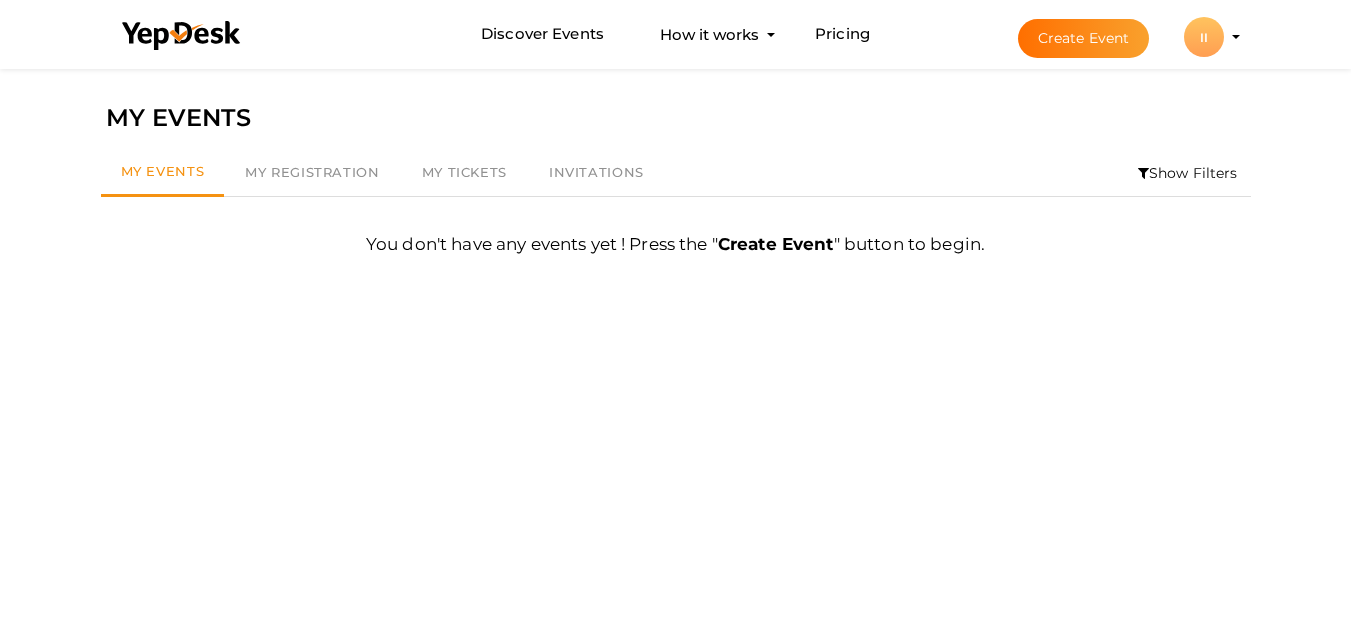 click on "II" at bounding box center (1204, 37) 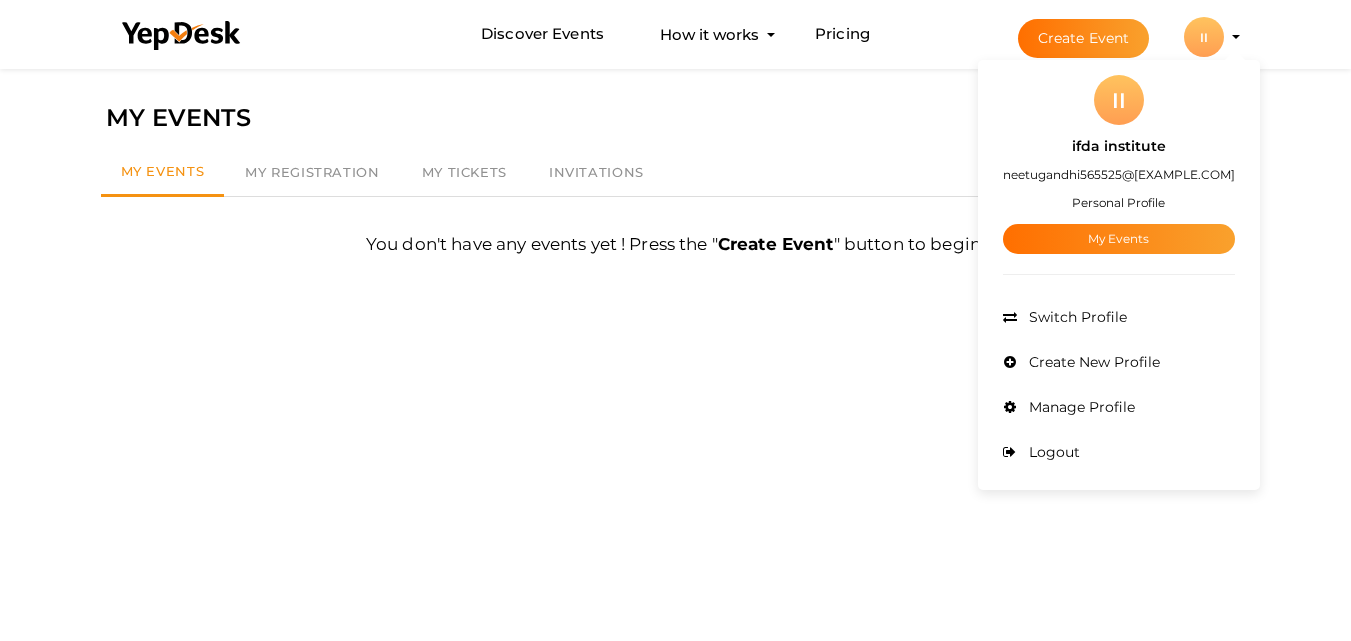 click on "neetugandhi565525@gmail.com" at bounding box center [1119, 174] 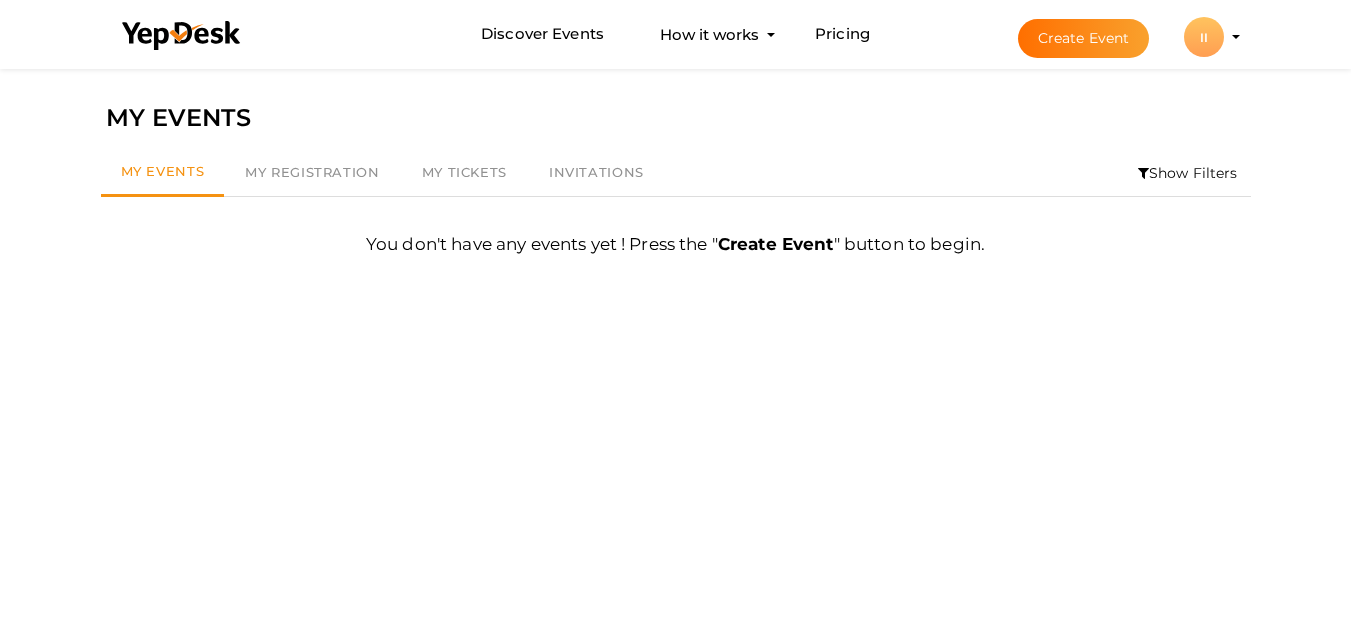 click on "II" at bounding box center (1204, 37) 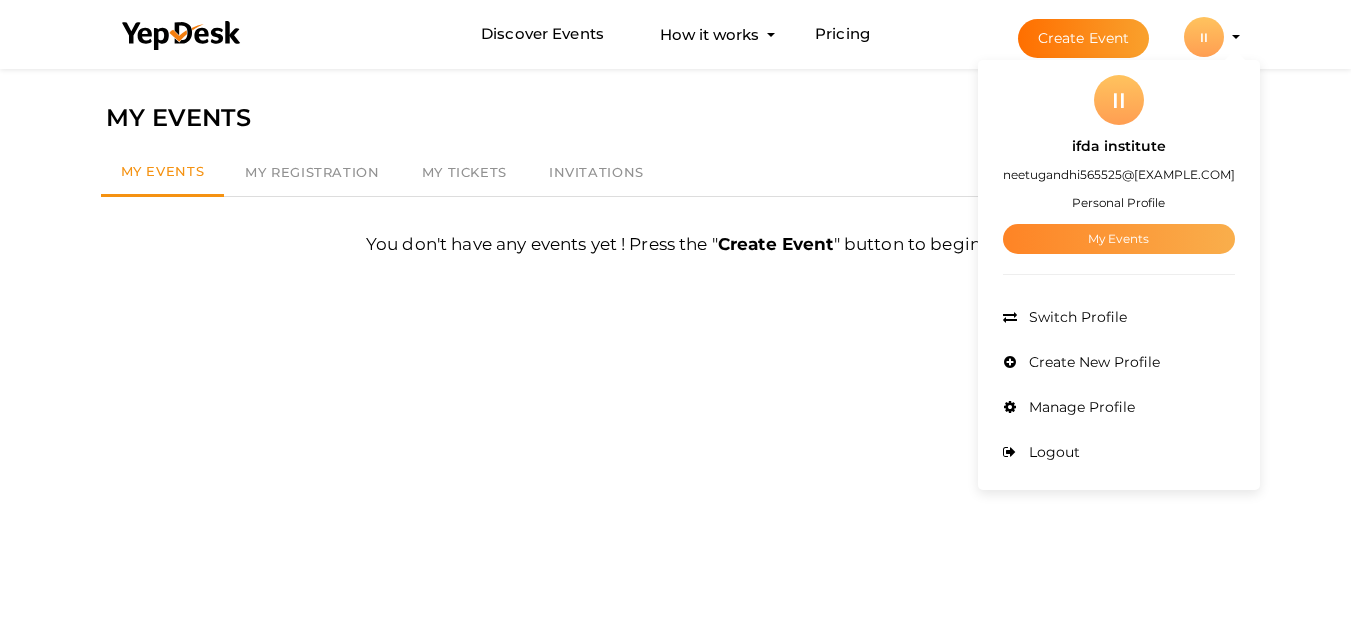 click on "My Events" at bounding box center [1119, 239] 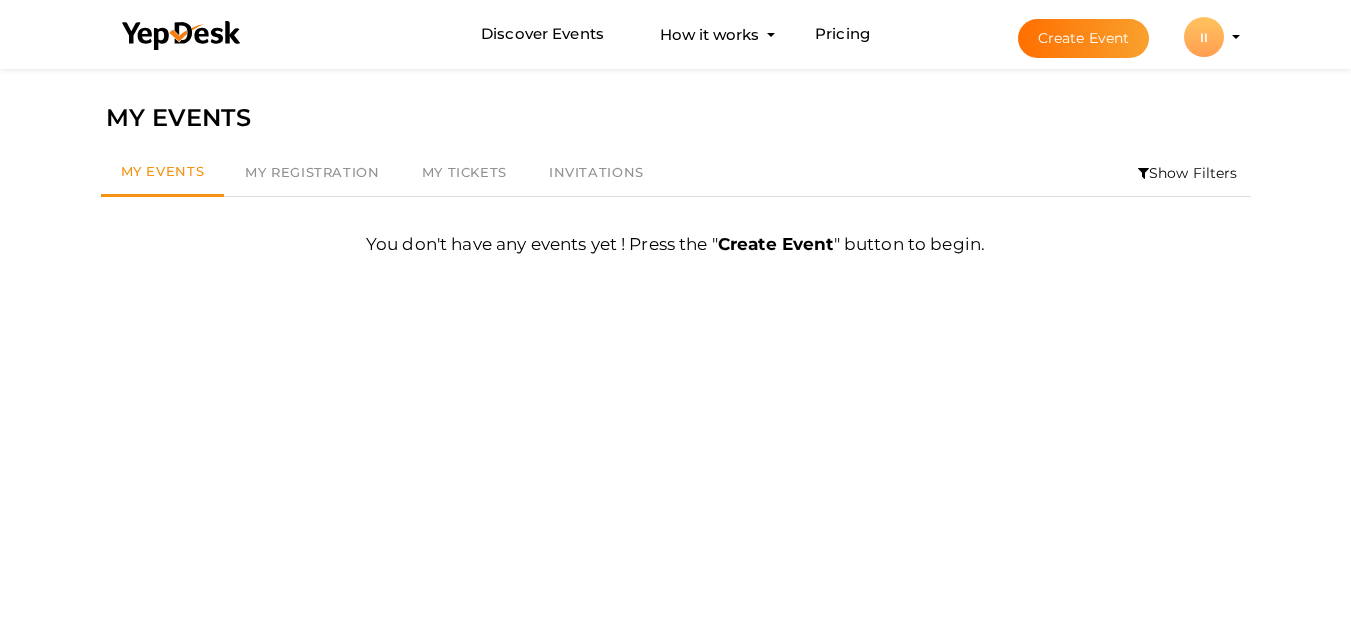 click on "II" at bounding box center [1204, 37] 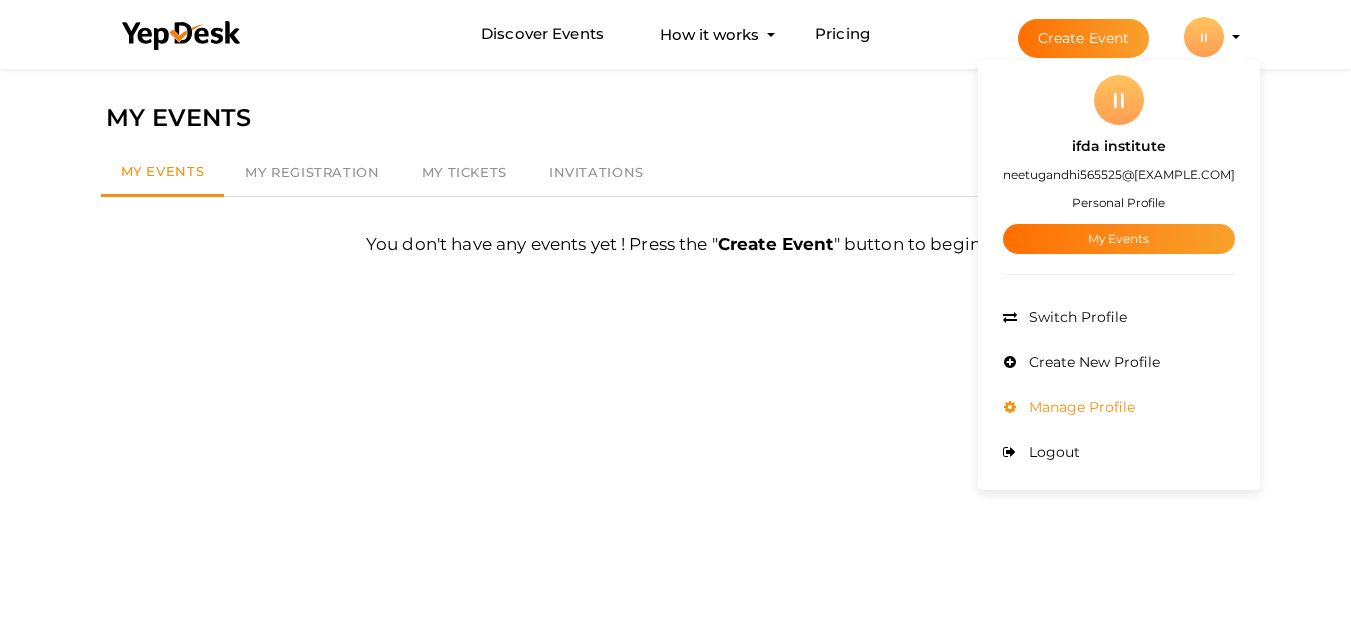 click on "Manage Profile" at bounding box center [1079, 407] 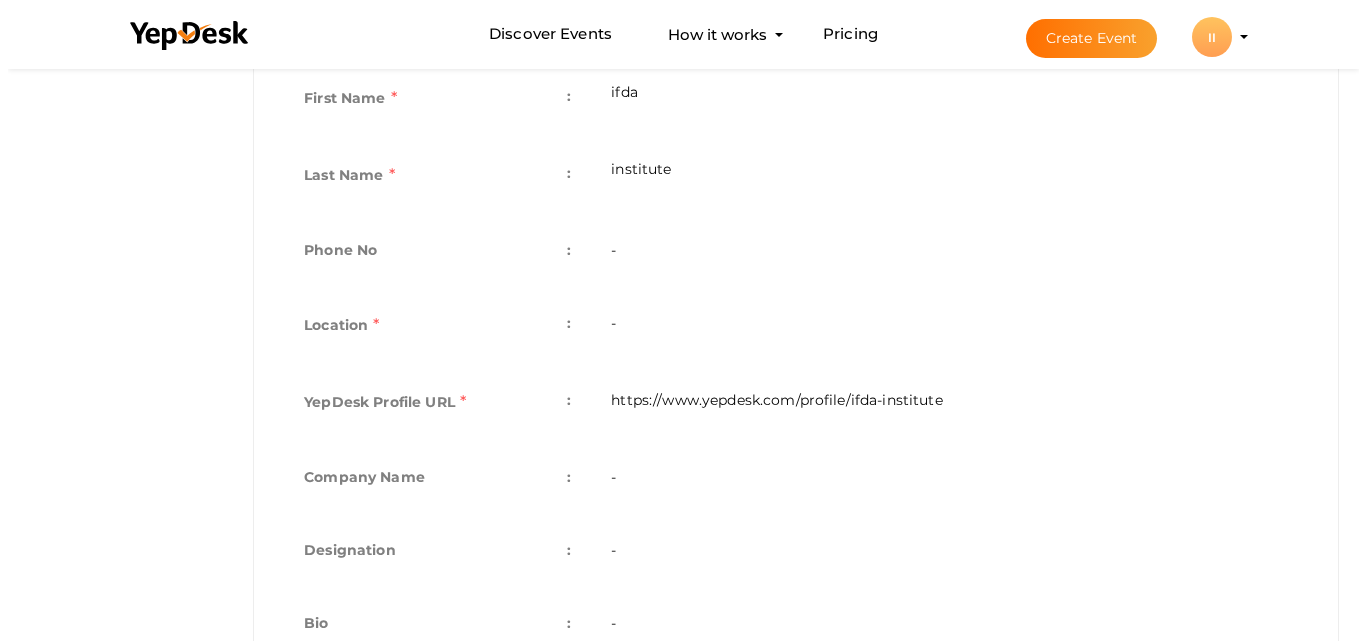 scroll, scrollTop: 86, scrollLeft: 0, axis: vertical 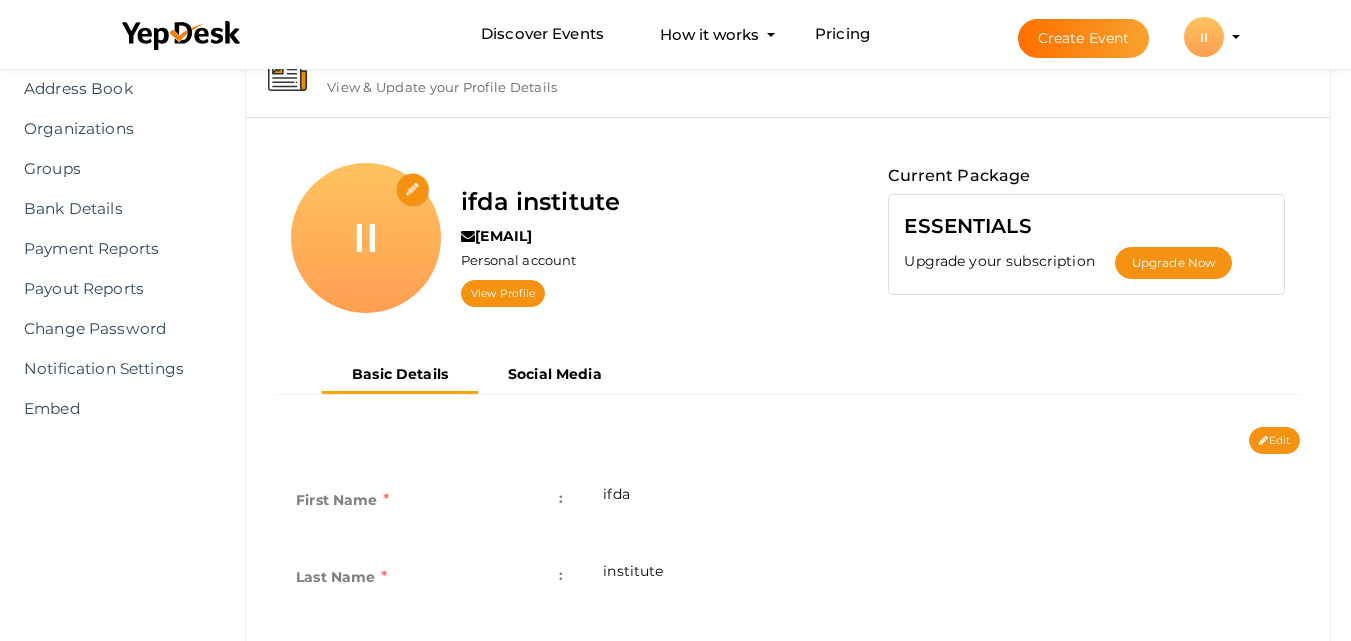 click at bounding box center [413, 190] 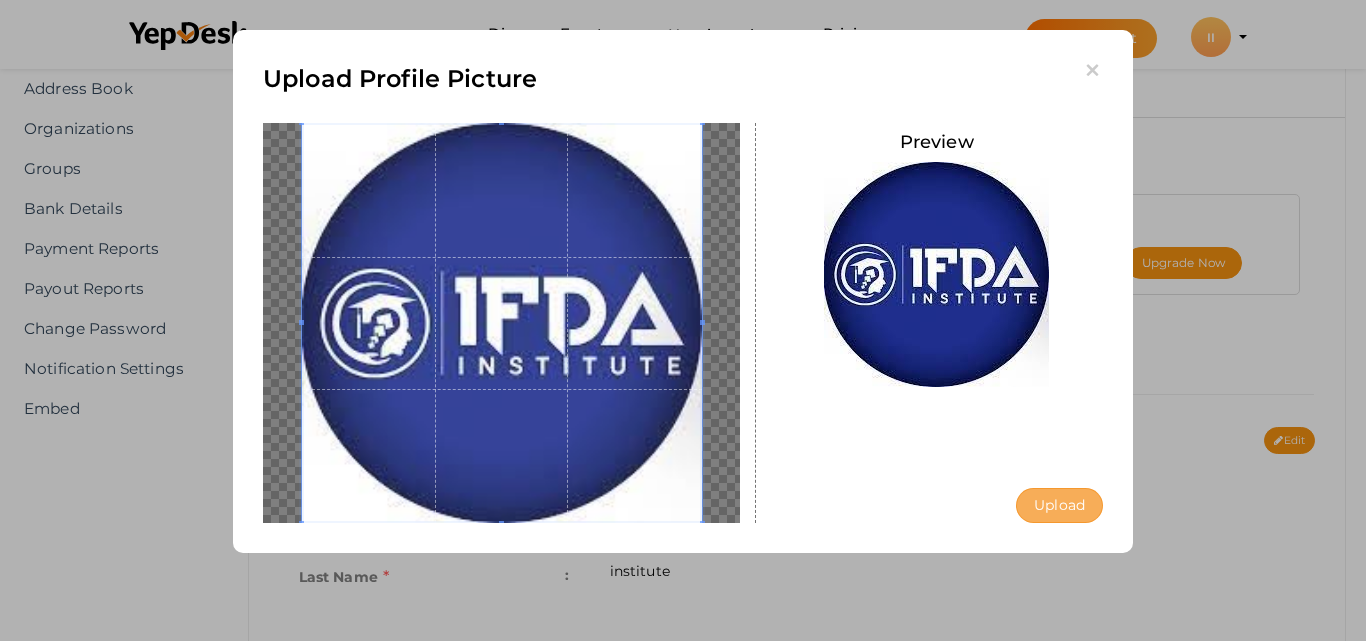 click on "Upload" at bounding box center (1059, 505) 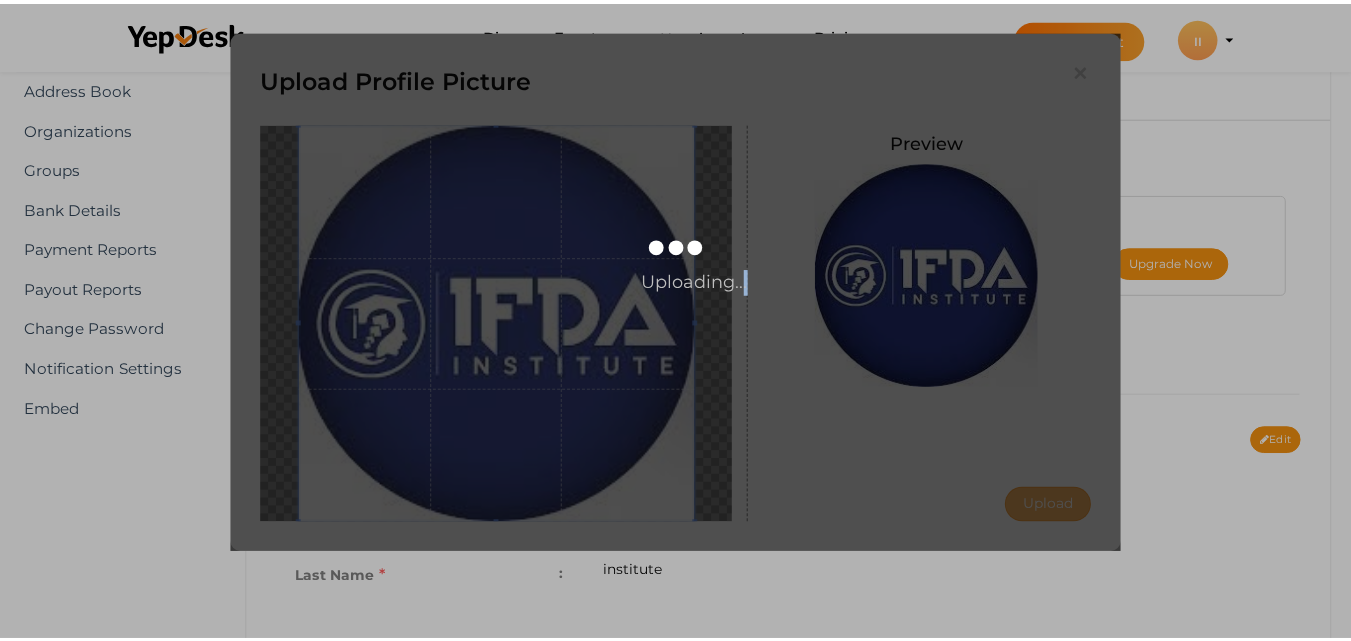 scroll, scrollTop: 0, scrollLeft: 0, axis: both 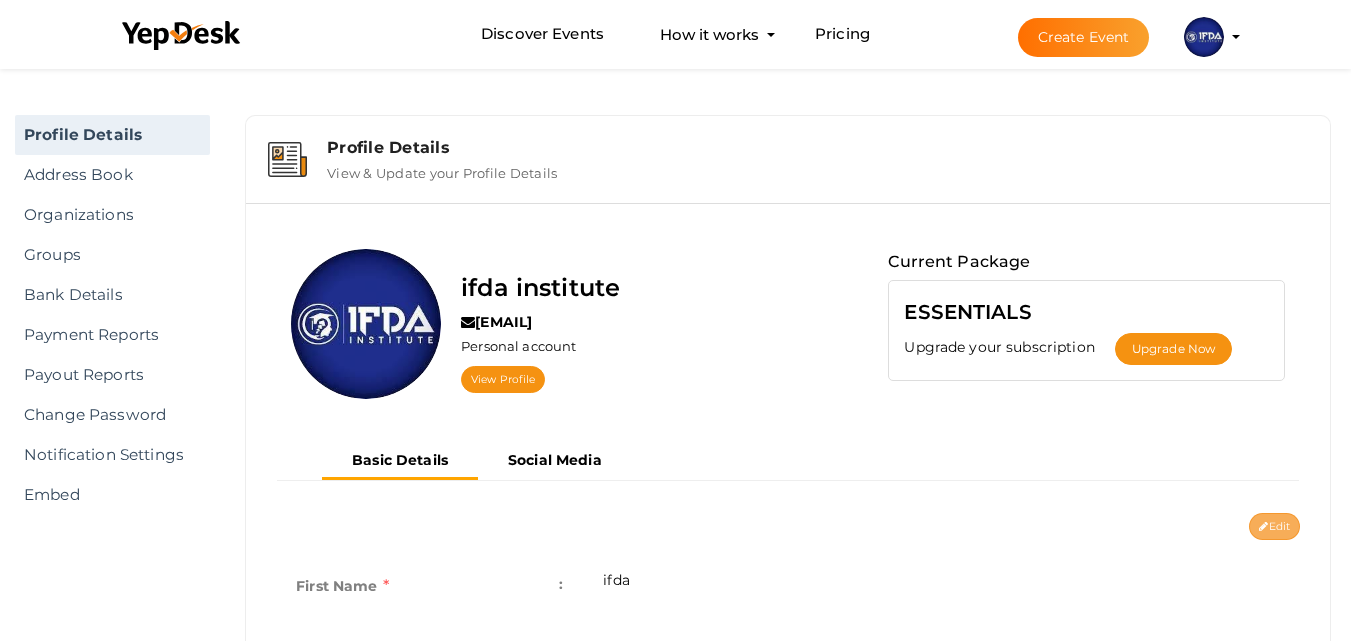 click on "Edit" at bounding box center [1274, 526] 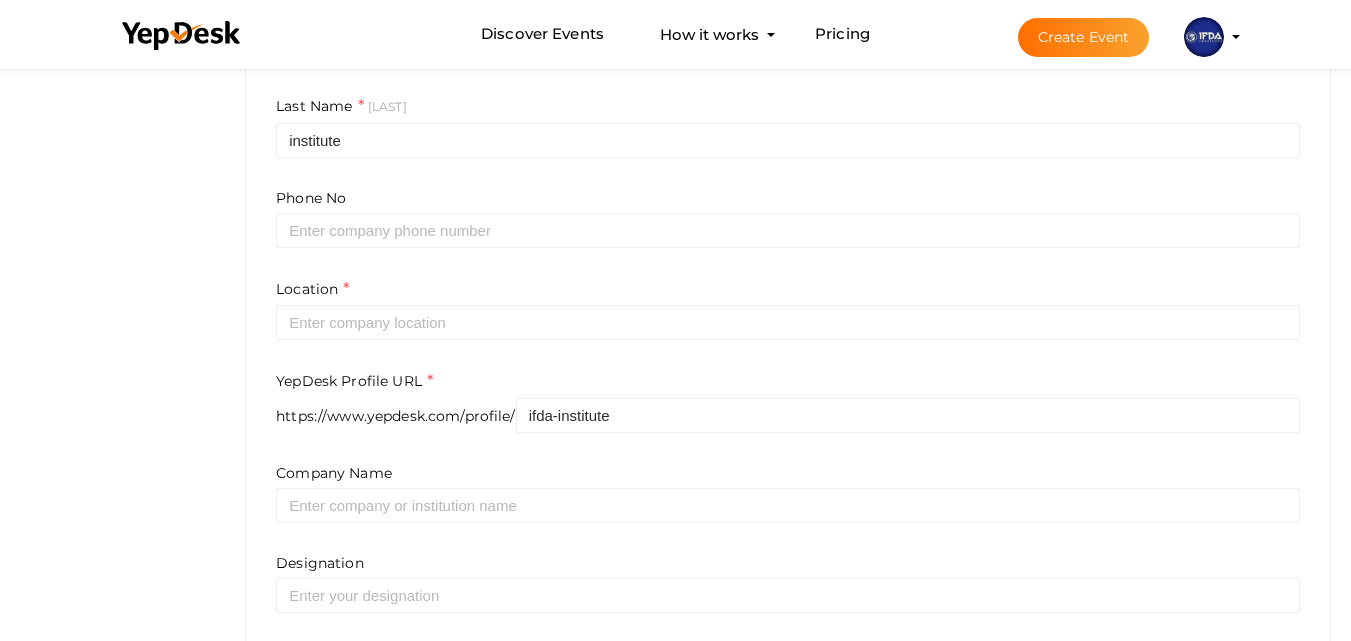 scroll, scrollTop: 600, scrollLeft: 0, axis: vertical 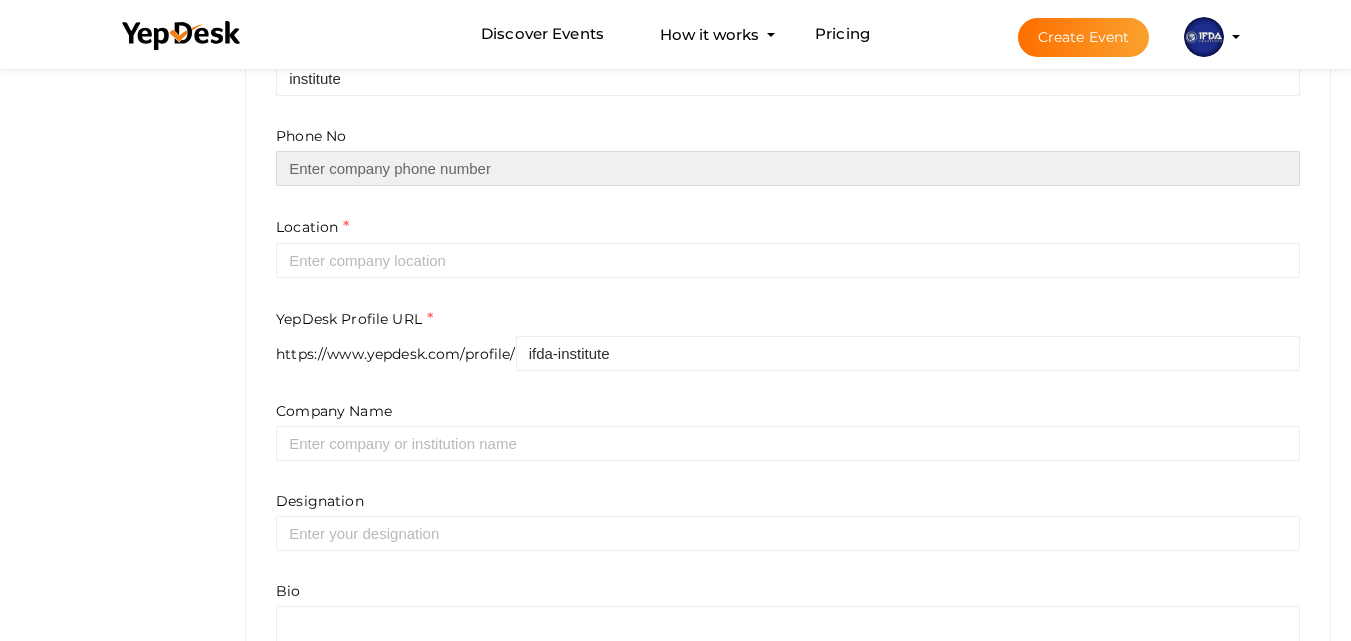 click at bounding box center [788, 168] 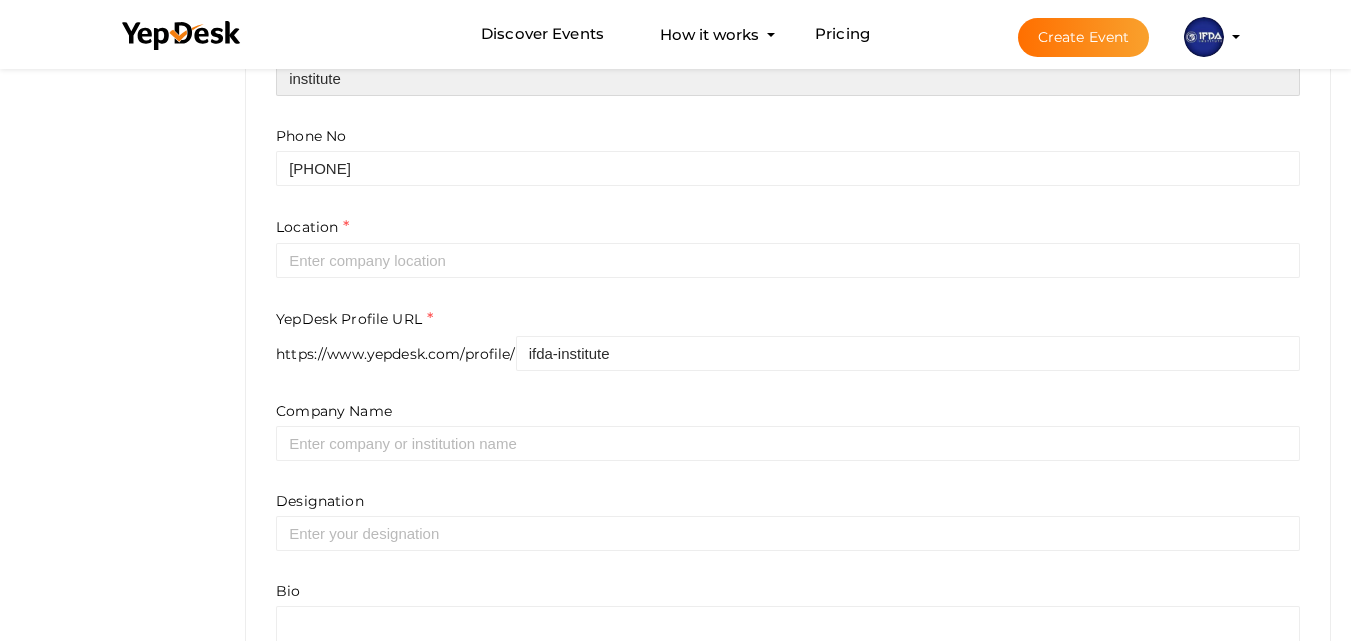 type on "Neetu" 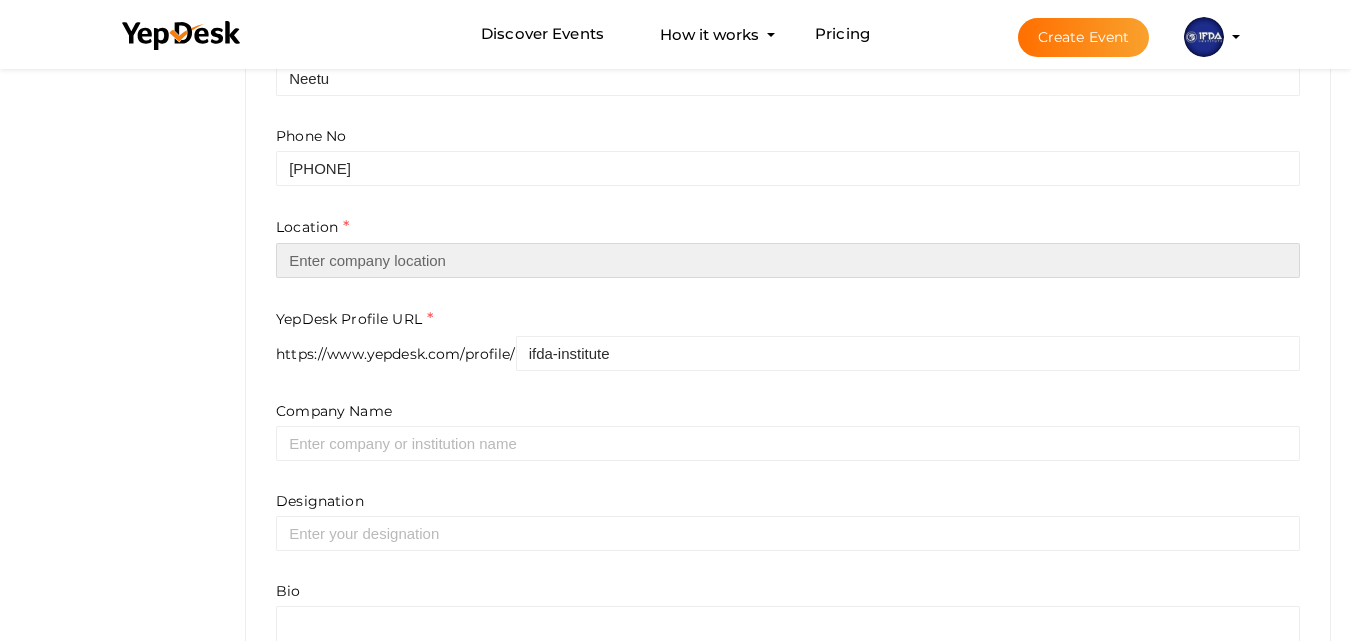 type on "India" 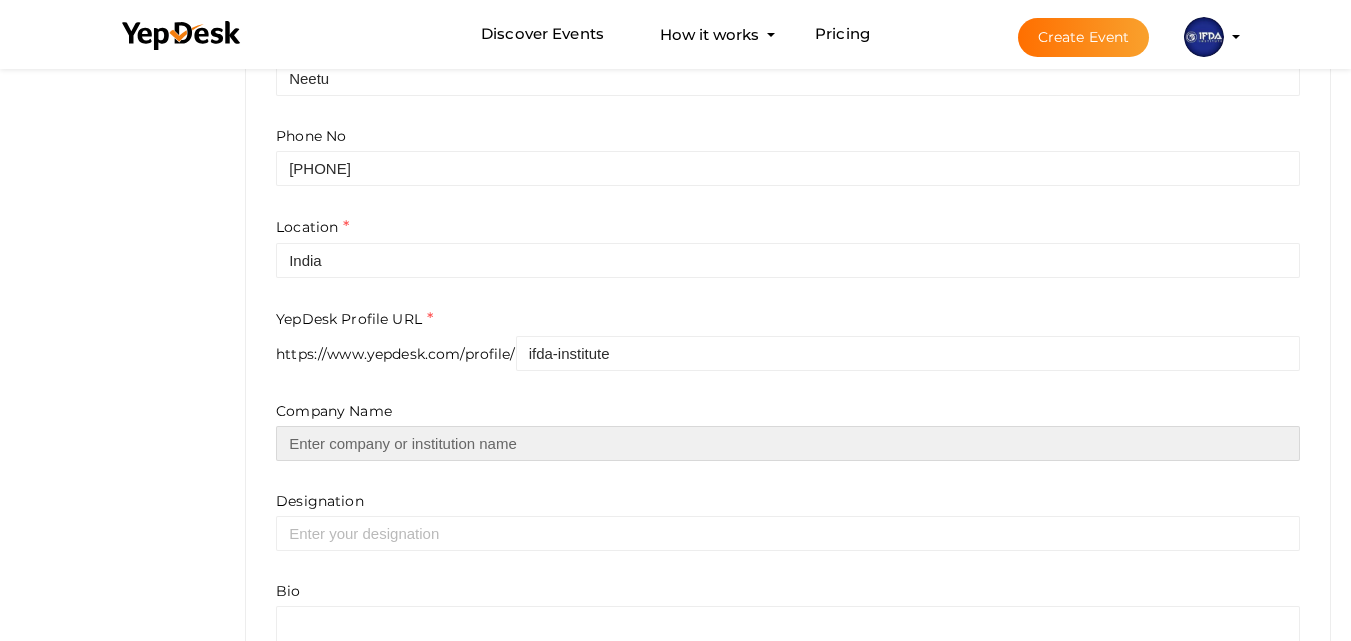 type on "IFDA INSTITUTE" 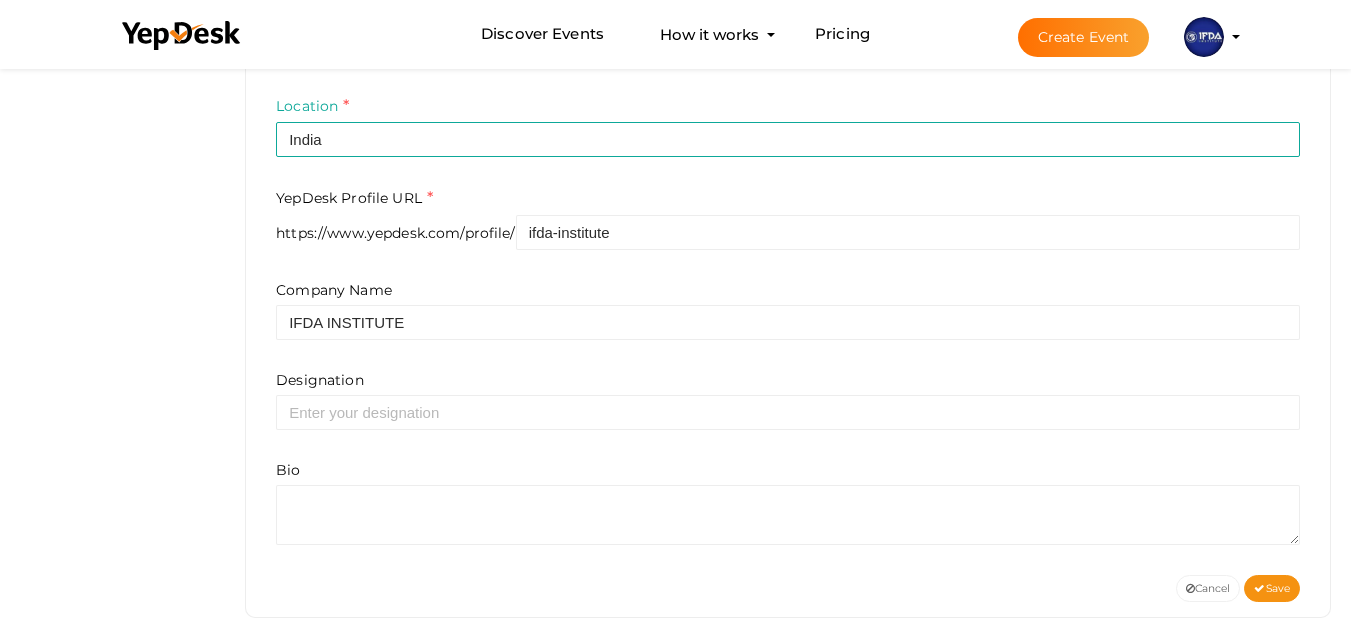 scroll, scrollTop: 738, scrollLeft: 0, axis: vertical 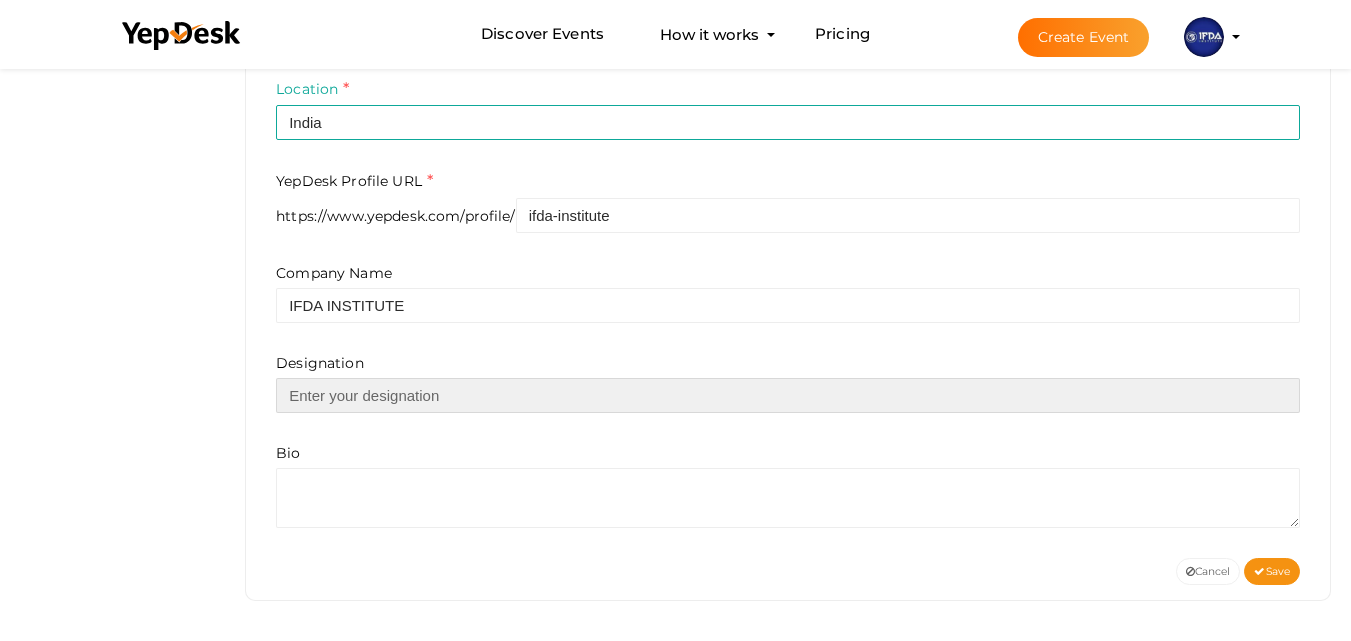click at bounding box center [788, 395] 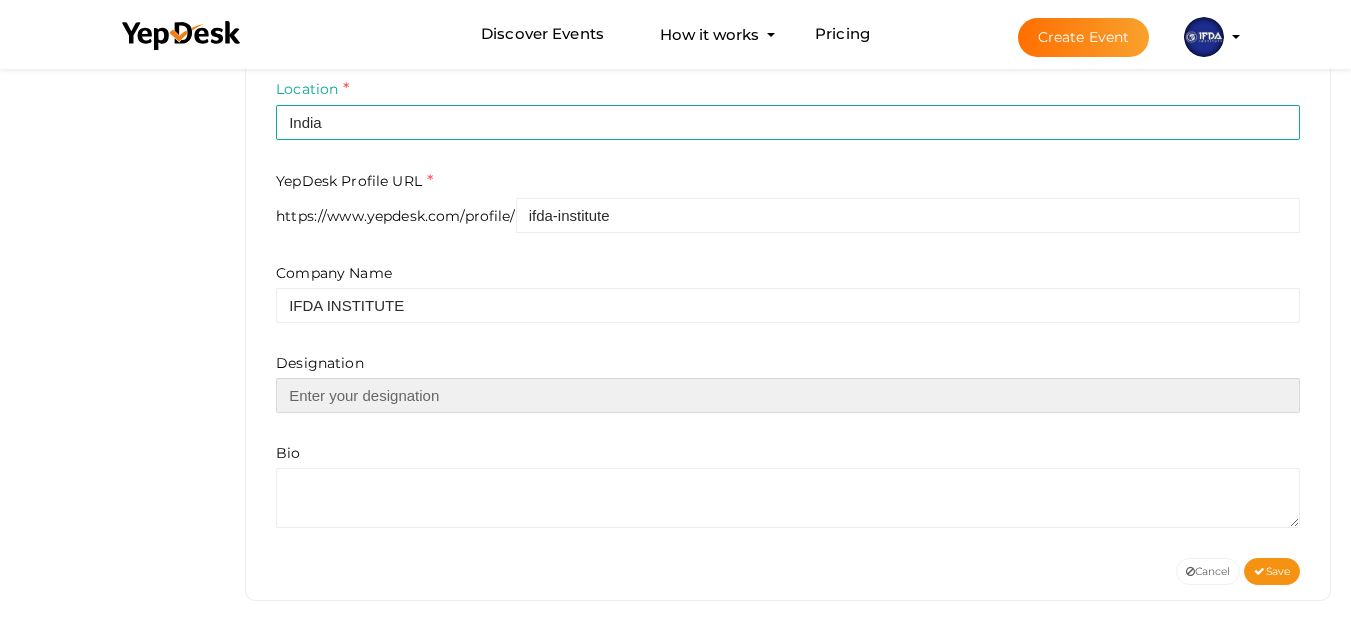 paste on "IFDA offers the best Course on GST in Delhi. Enroll in the GST course and get guaranteed placement. IFDA is also offering scholarships up to 50%, Limited seats are available" 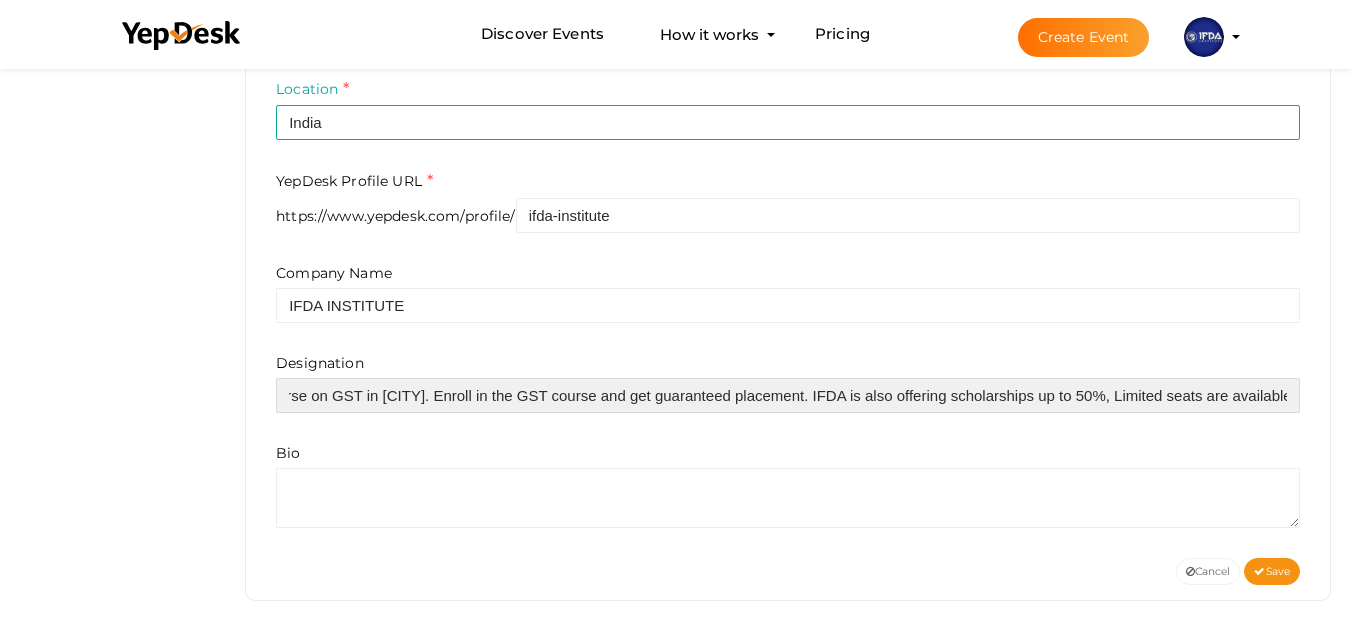 scroll, scrollTop: 0, scrollLeft: 172, axis: horizontal 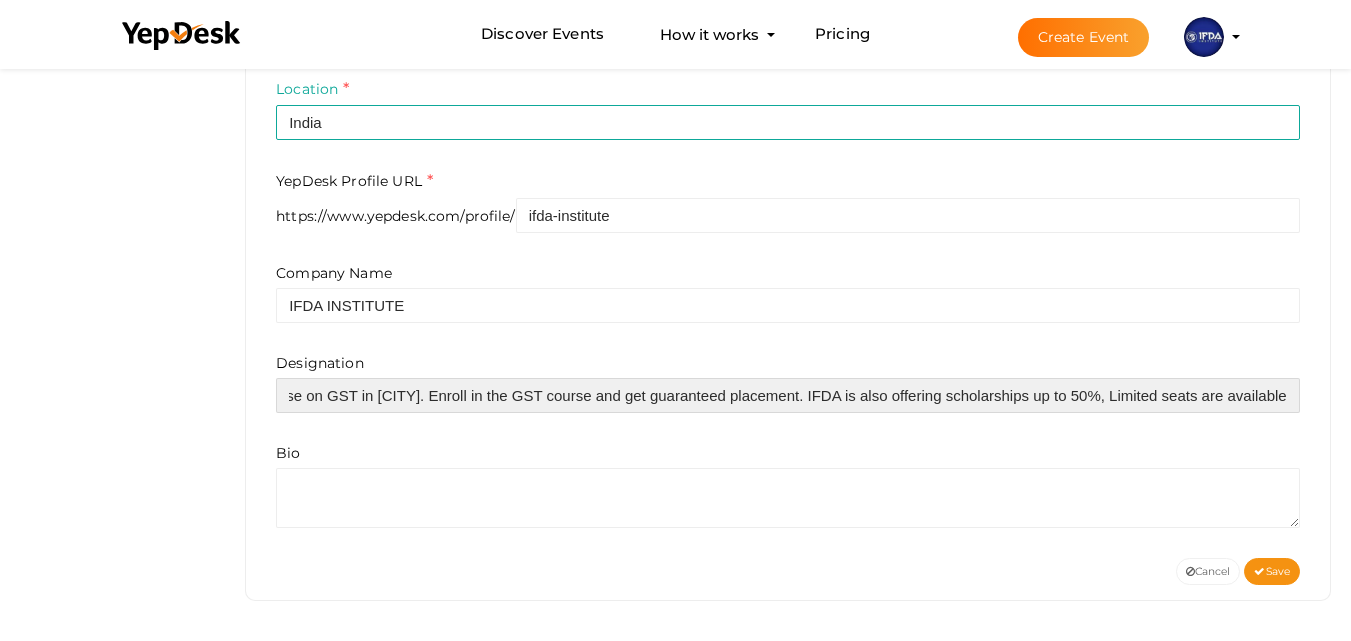 paste on "https://ifda.in/gst-course.php" 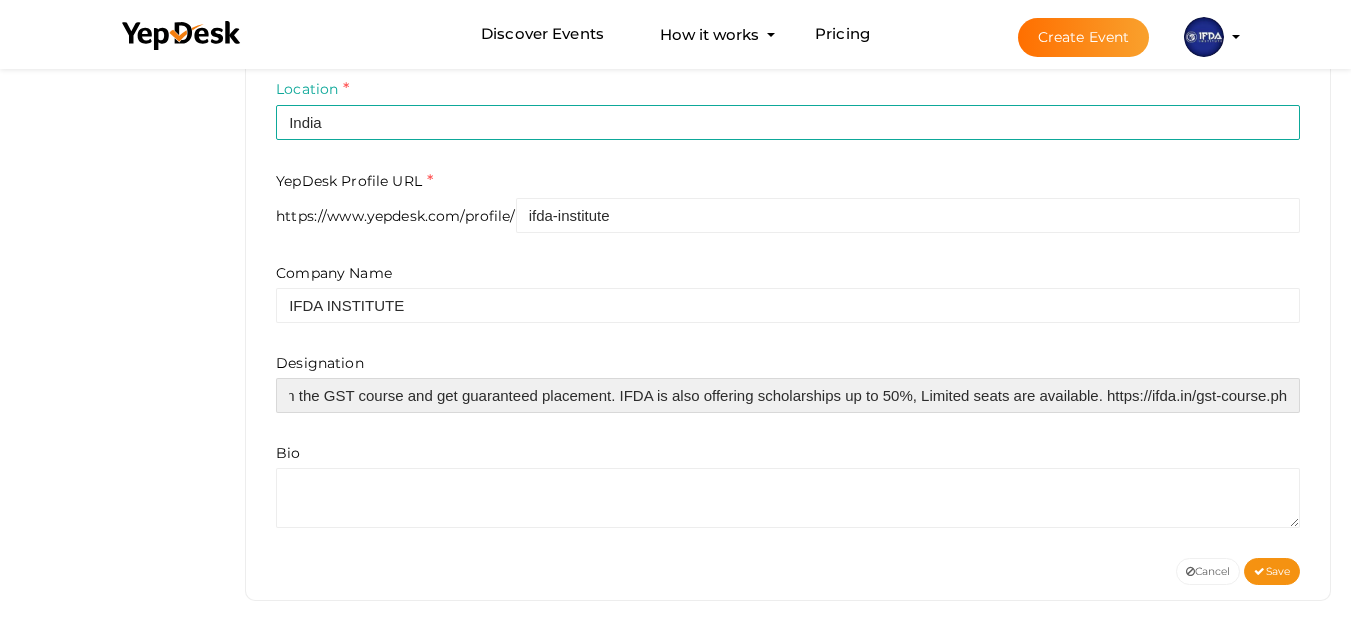 click on "IFDA offers the best Course on GST in [CITY]. Enroll in the GST course and get guaranteed placement. IFDA is also offering scholarships up to 50%, Limited seats are available. https://ifda.in/gst-course.php" at bounding box center (788, 395) 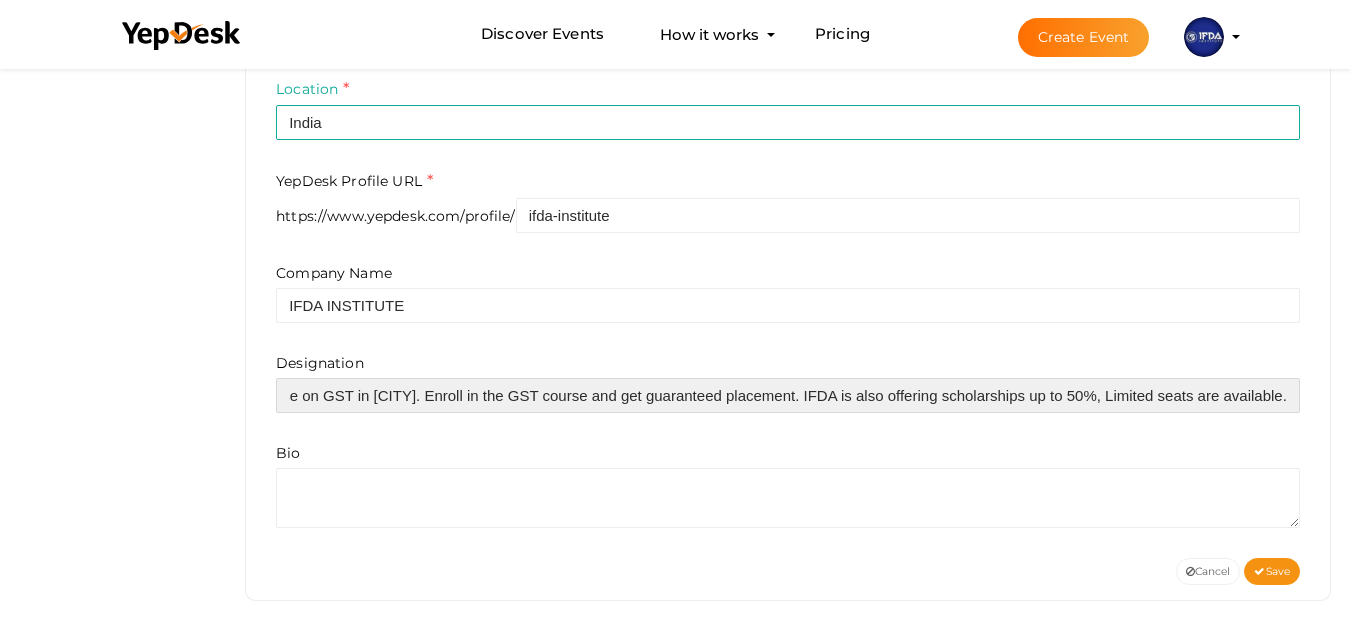 scroll, scrollTop: 0, scrollLeft: 172, axis: horizontal 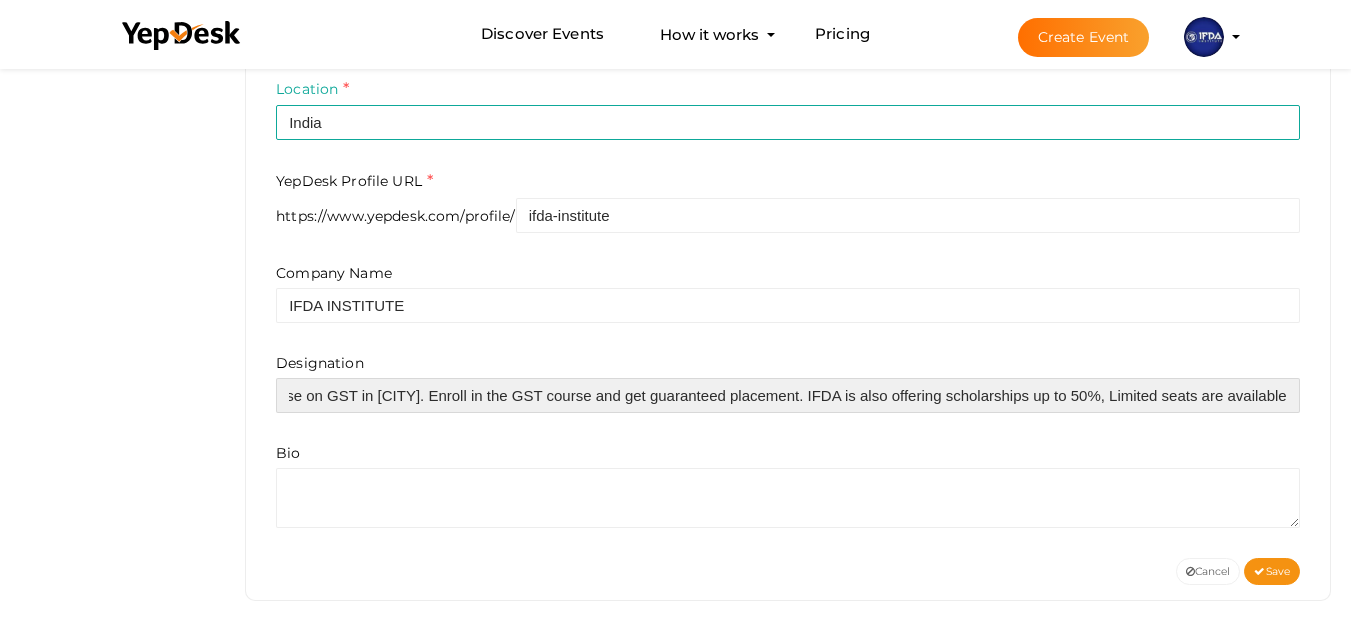 type on "IFDA offers the best Course on GST in Delhi. Enroll in the GST course and get guaranteed placement. IFDA is also offering scholarships up to 50%, Limited seats are available." 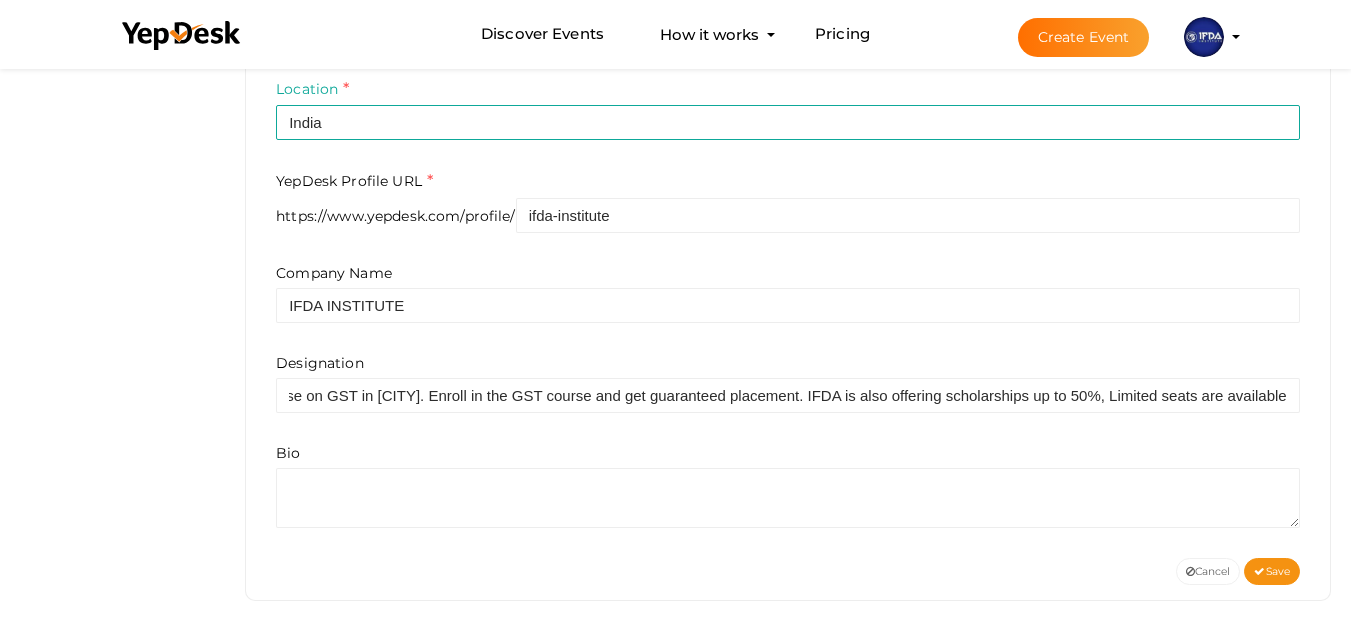 scroll, scrollTop: 0, scrollLeft: 0, axis: both 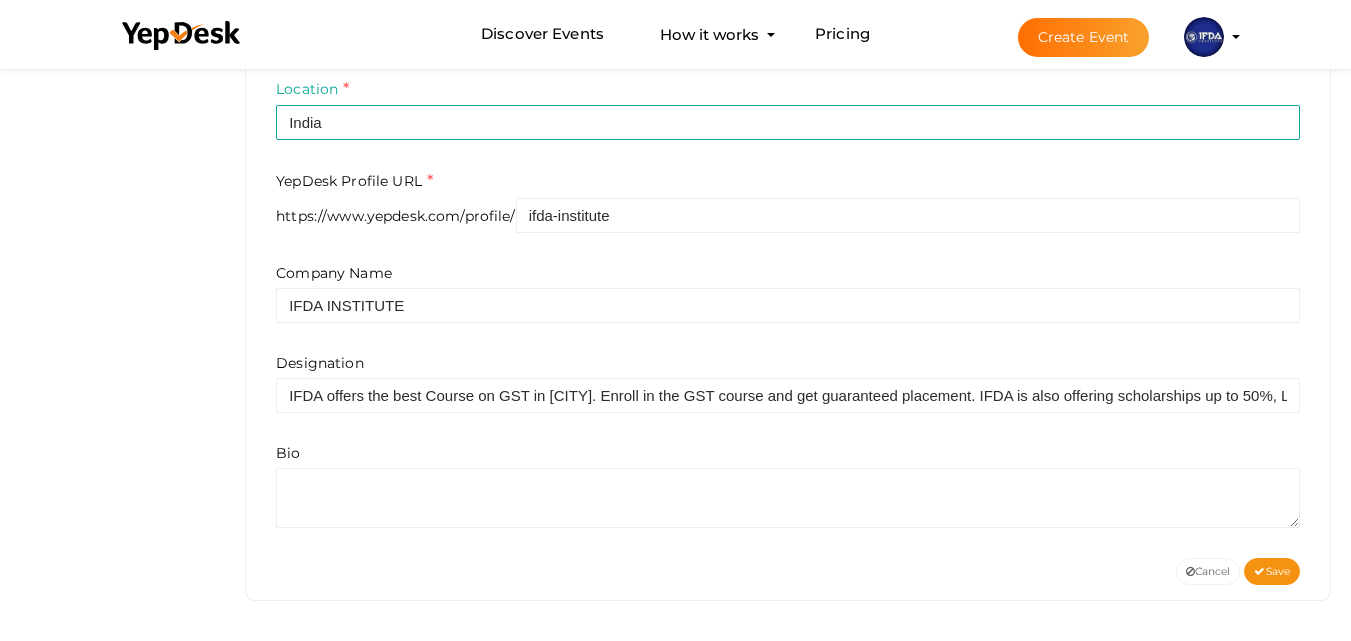click on "Company Name
IFDA INSTITUTE
Designation
IFDA offers the best Course on GST in Delhi. Enroll in the GST course and get guaranteed placement. IFDA is also offering scholarships up to 50%, Limited seats are available.
Bio" at bounding box center [788, 395] 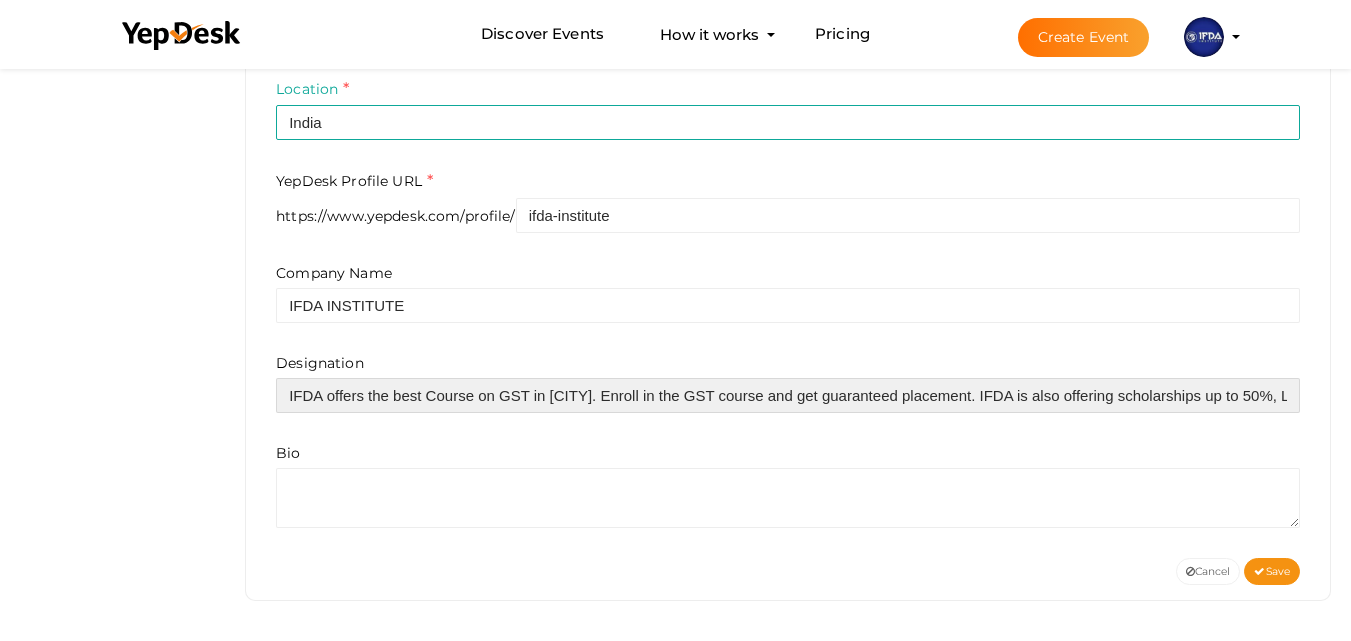 click on "IFDA offers the best Course on GST in Delhi. Enroll in the GST course and get guaranteed placement. IFDA is also offering scholarships up to 50%, Limited seats are available." at bounding box center [788, 395] 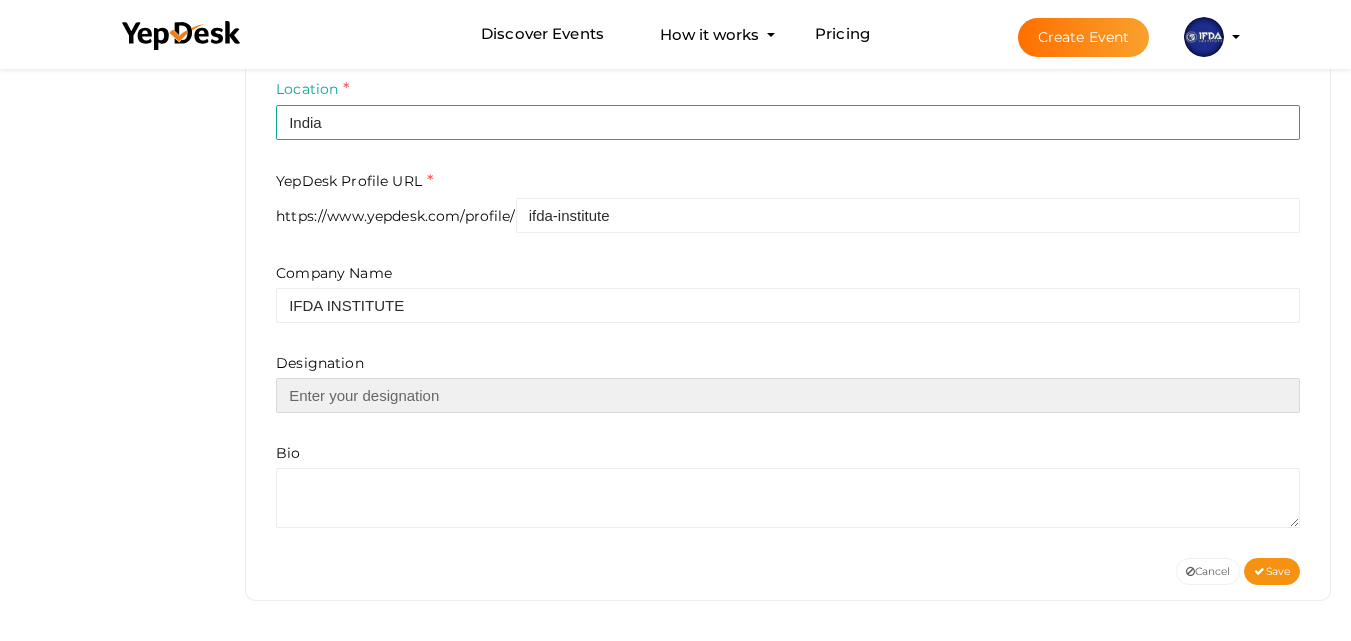 paste on "Advance Course on GST in Delhi- IFDA Institute" 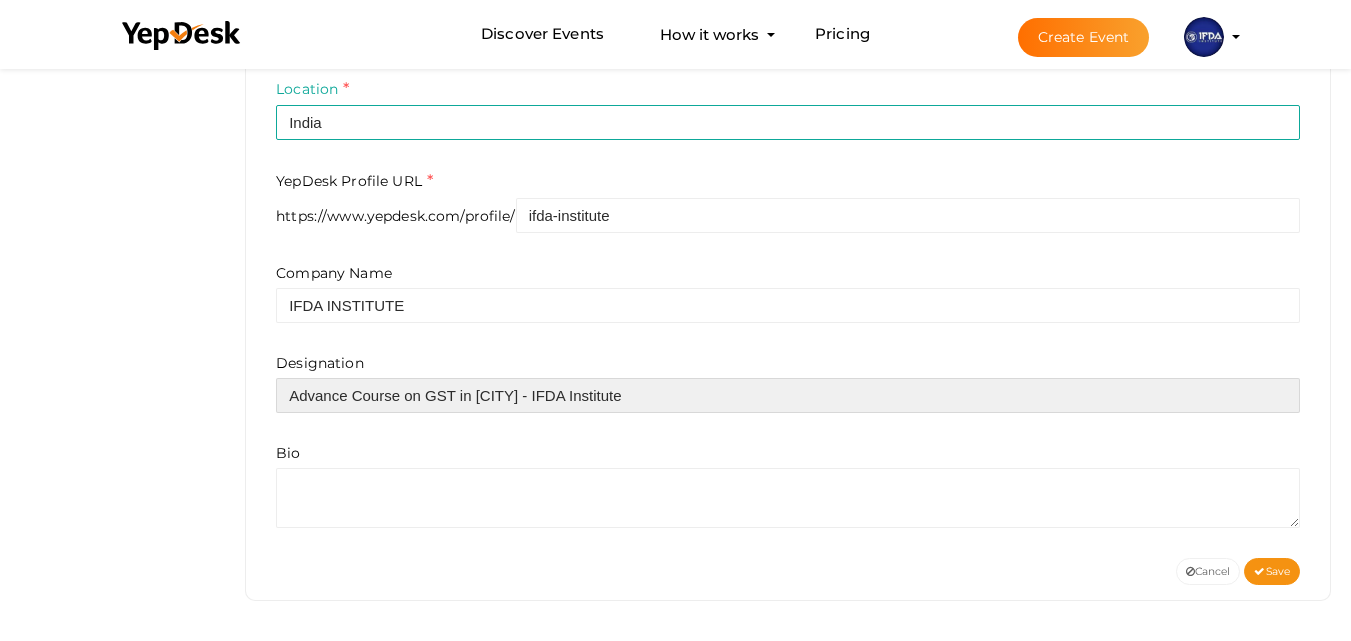 type on "Advance Course on GST in Delhi- IFDA Institute" 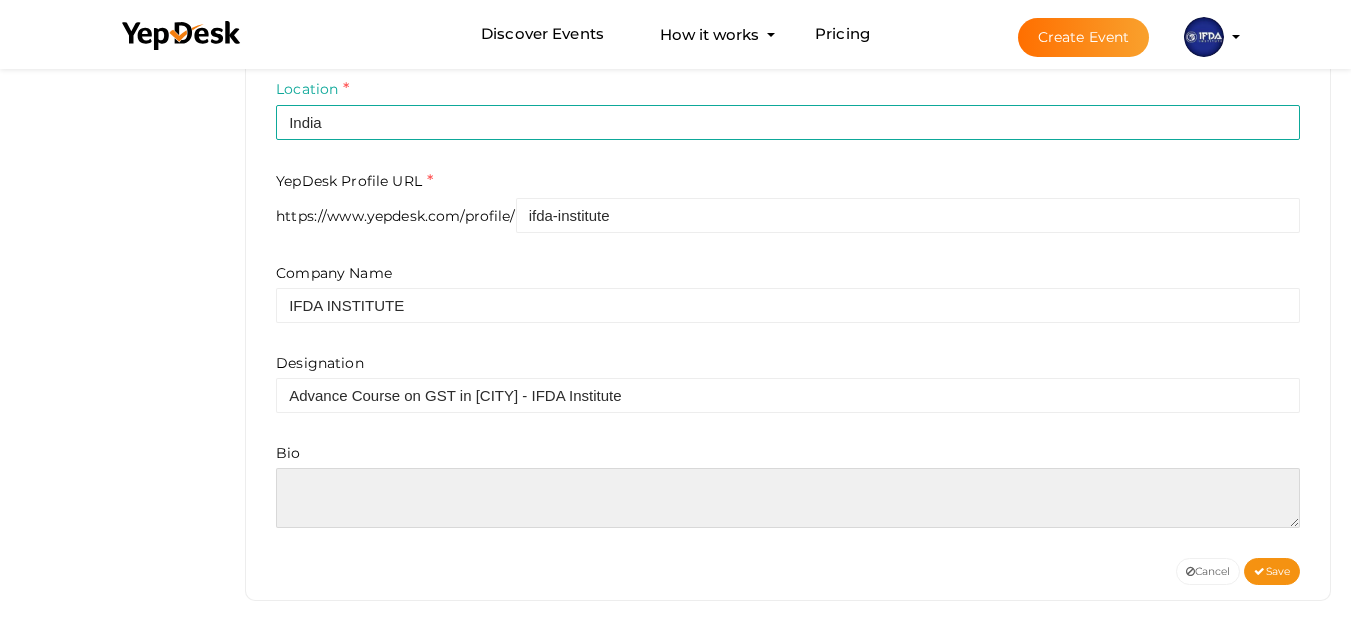 click at bounding box center [788, 498] 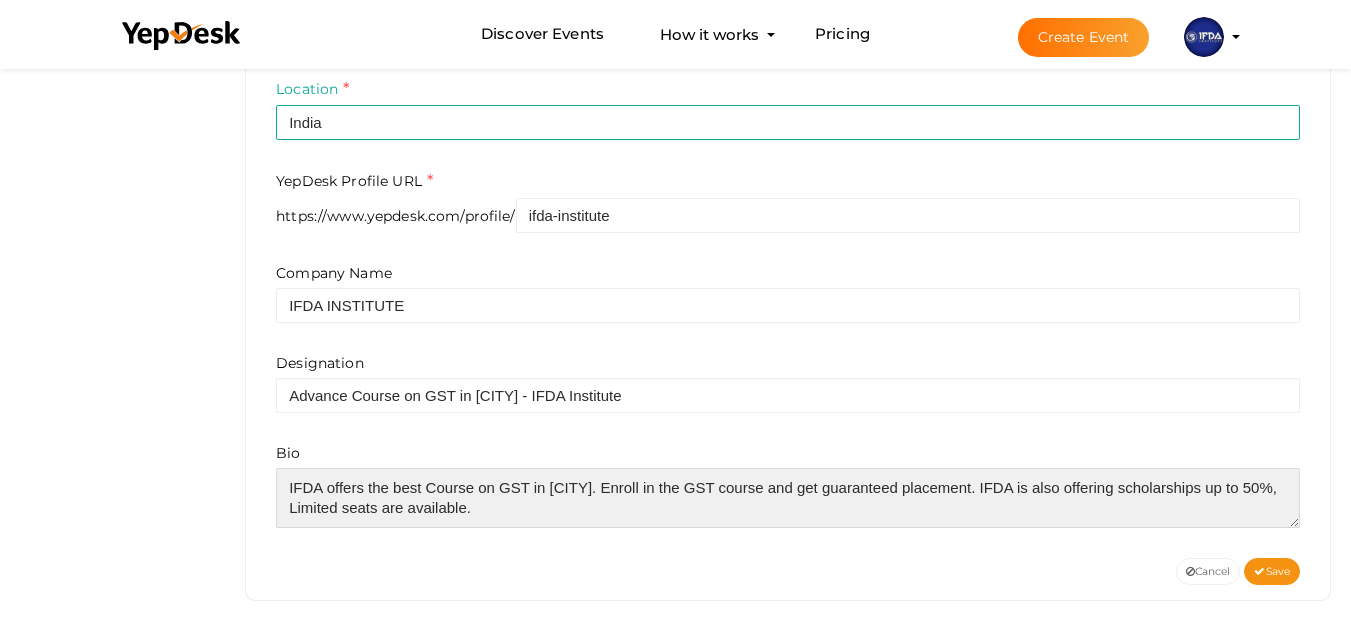 paste on "https://ifda.in/gst-course.php" 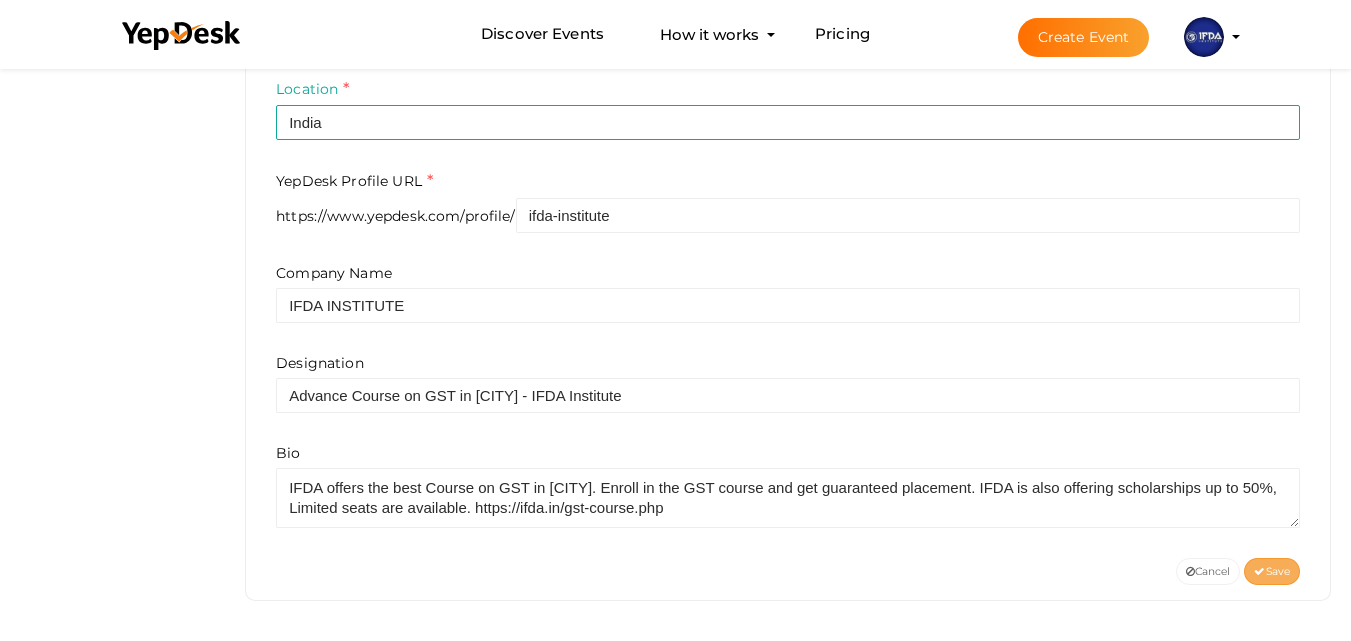 click on "Save" at bounding box center (1272, 571) 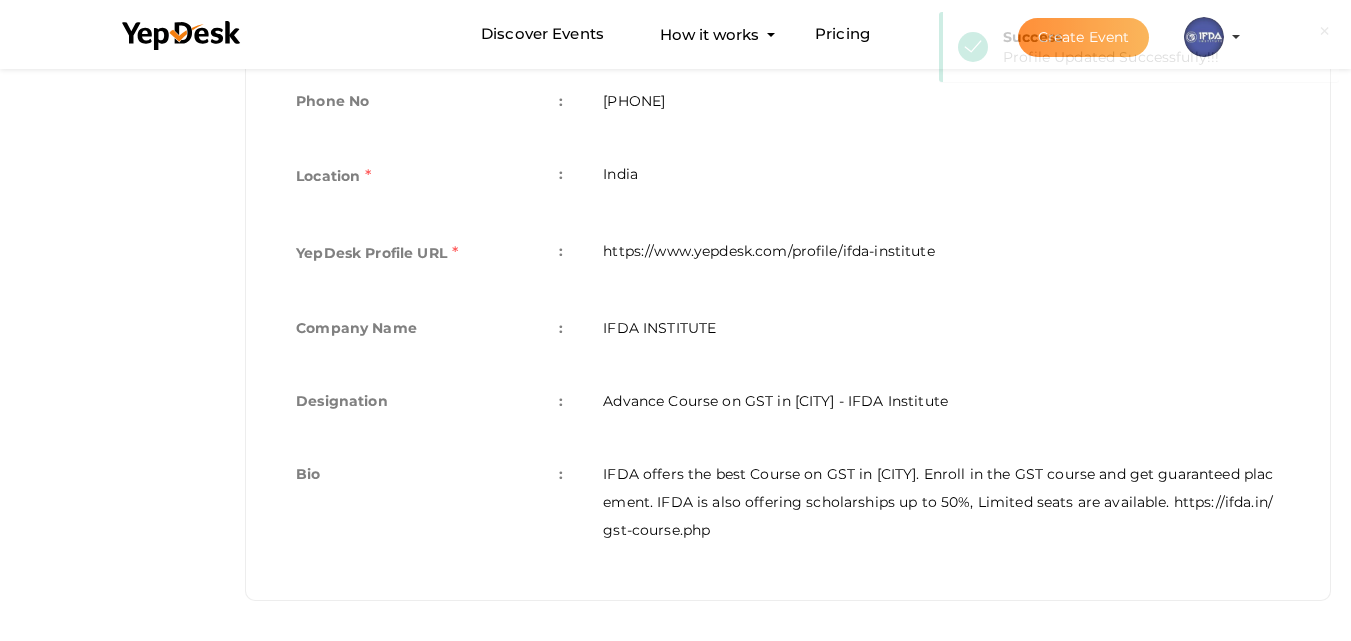 scroll, scrollTop: 662, scrollLeft: 0, axis: vertical 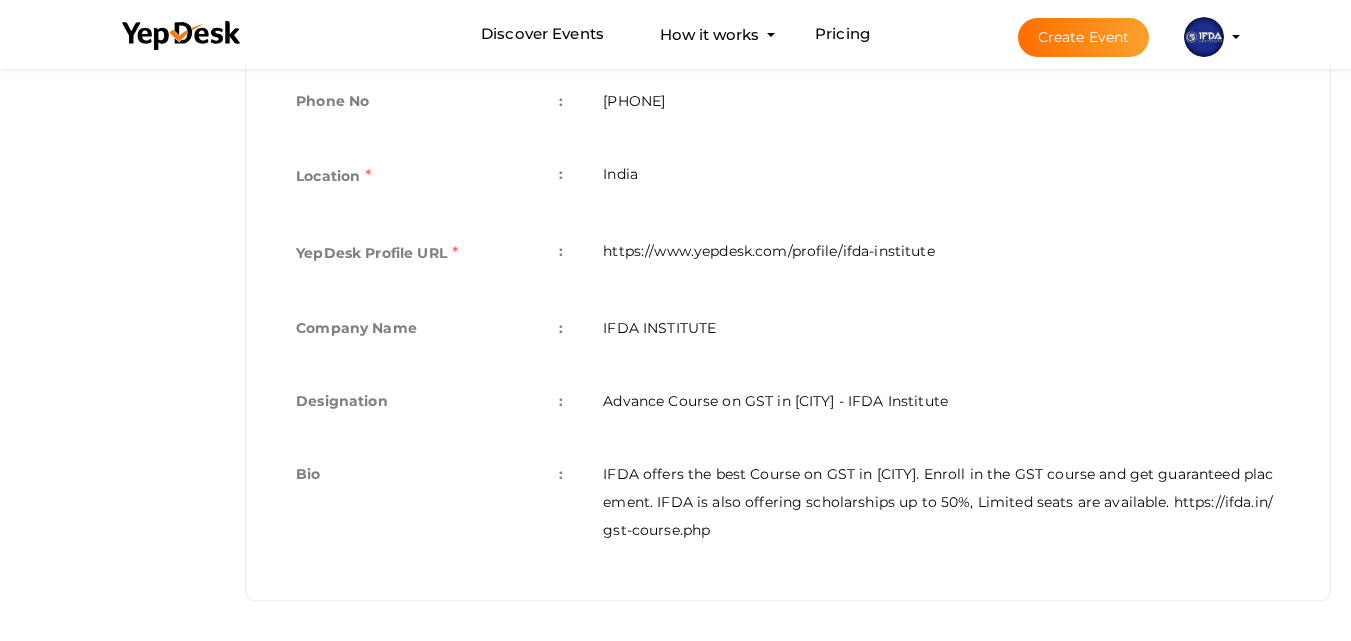 click on "IFDA offers the best Course on GST in Delhi. Enroll in the GST course and get guaranteed placement. IFDA is also offering scholarships up to 50%, Limited seats are available. https://ifda.in/gst-course.php" at bounding box center (941, 502) 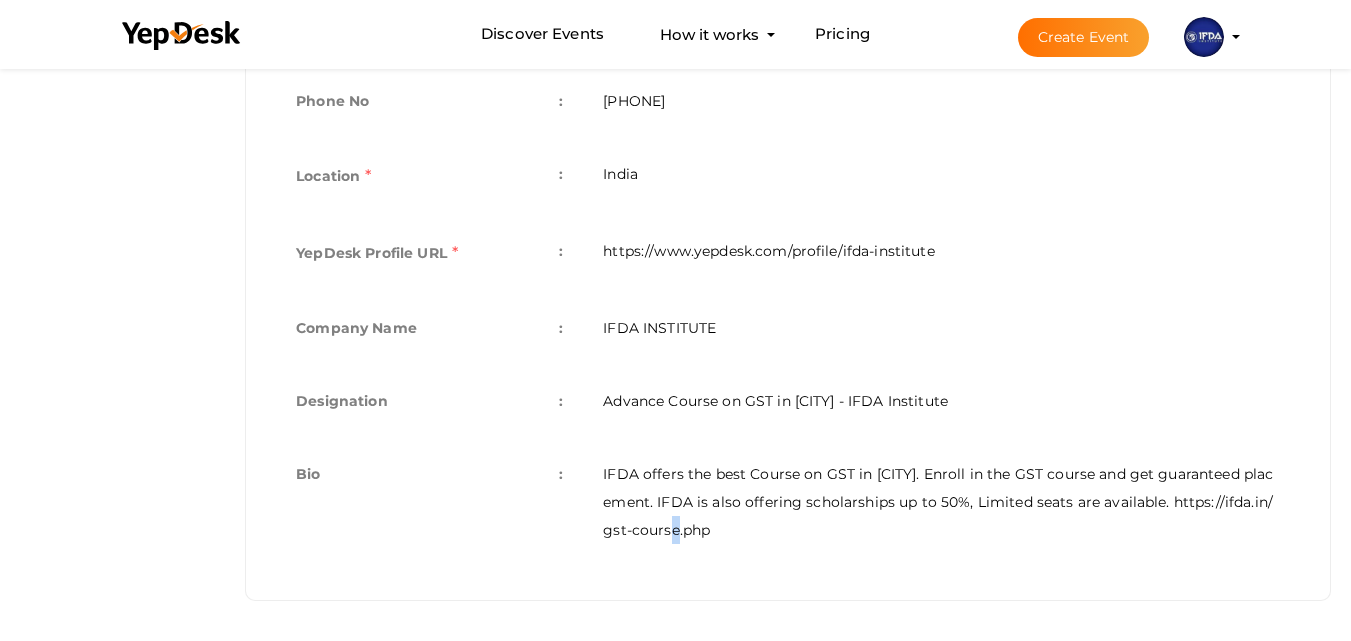 click on "IFDA offers the best Course on GST in Delhi. Enroll in the GST course and get guaranteed placement. IFDA is also offering scholarships up to 50%, Limited seats are available. https://ifda.in/gst-course.php" at bounding box center (941, 502) 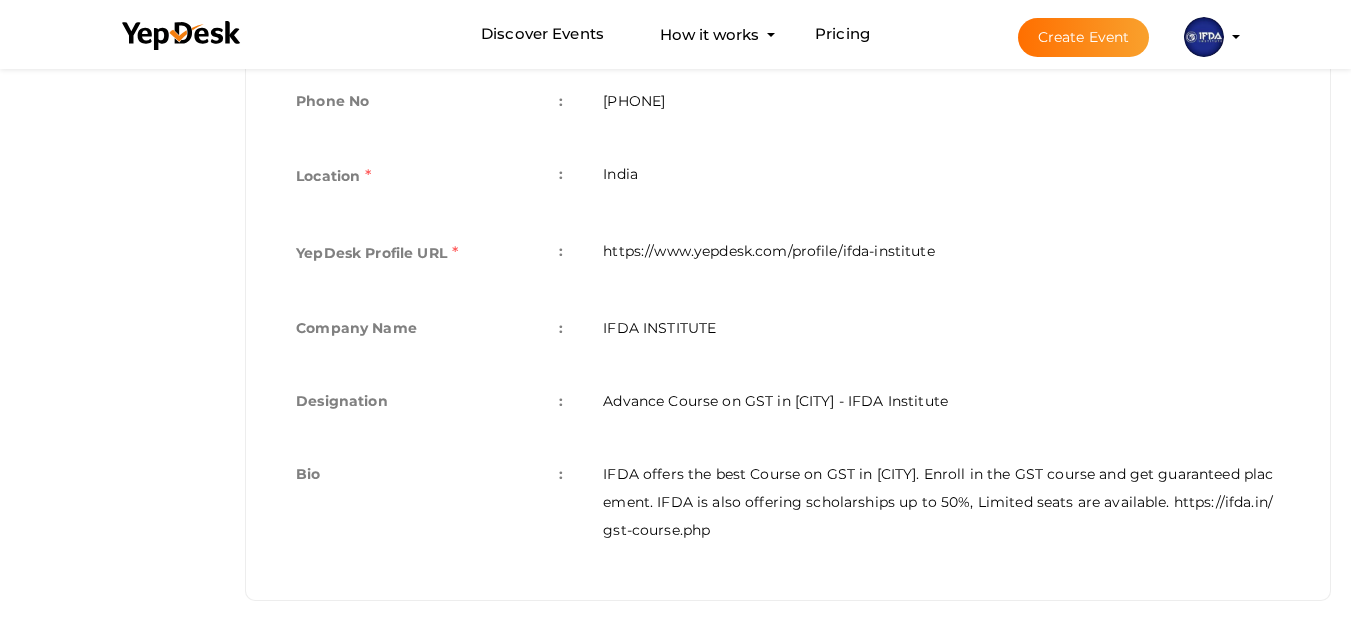 click on "IFDA offers the best Course on GST in Delhi. Enroll in the GST course and get guaranteed placement. IFDA is also offering scholarships up to 50%, Limited seats are available. https://ifda.in/gst-course.php" at bounding box center (941, 502) 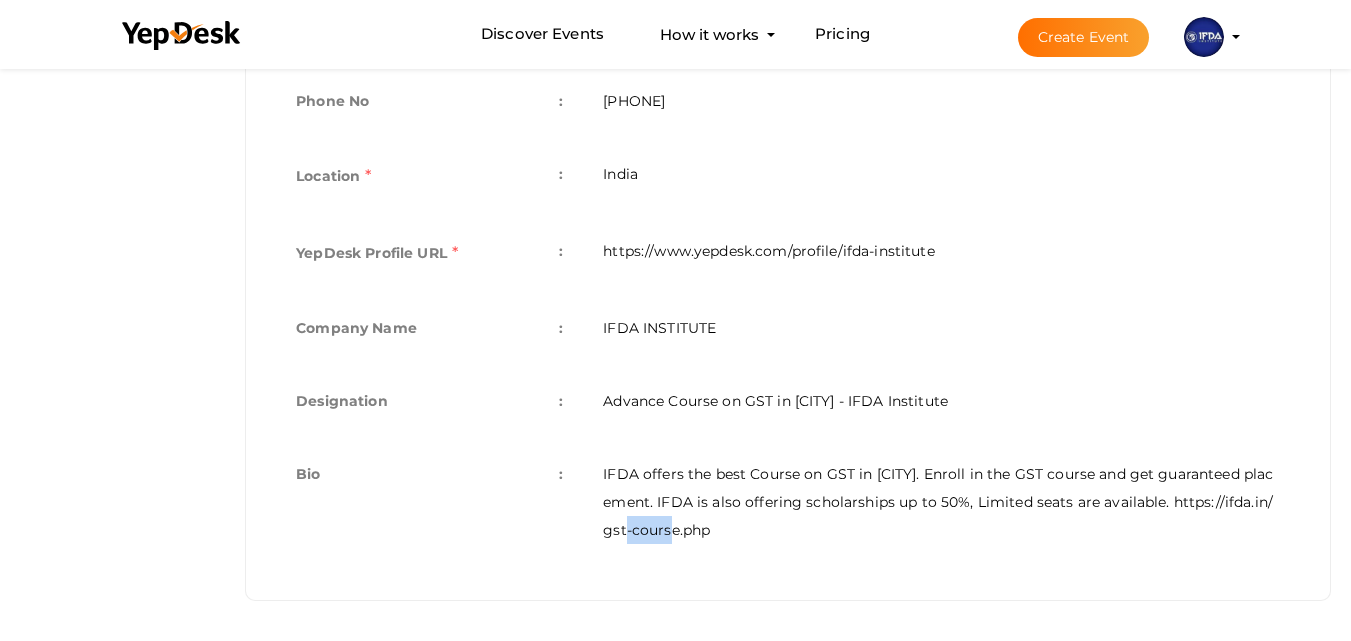 click on "IFDA offers the best Course on GST in Delhi. Enroll in the GST course and get guaranteed placement. IFDA is also offering scholarships up to 50%, Limited seats are available. https://ifda.in/gst-course.php" at bounding box center [941, 502] 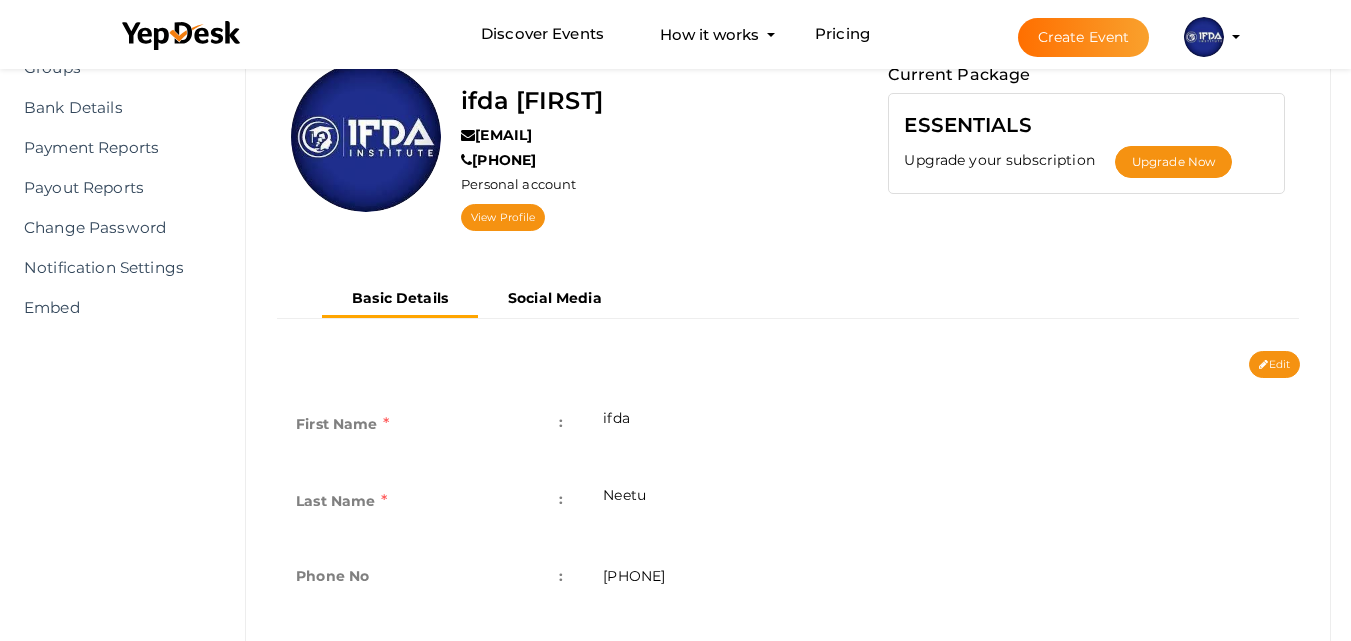 scroll, scrollTop: 162, scrollLeft: 0, axis: vertical 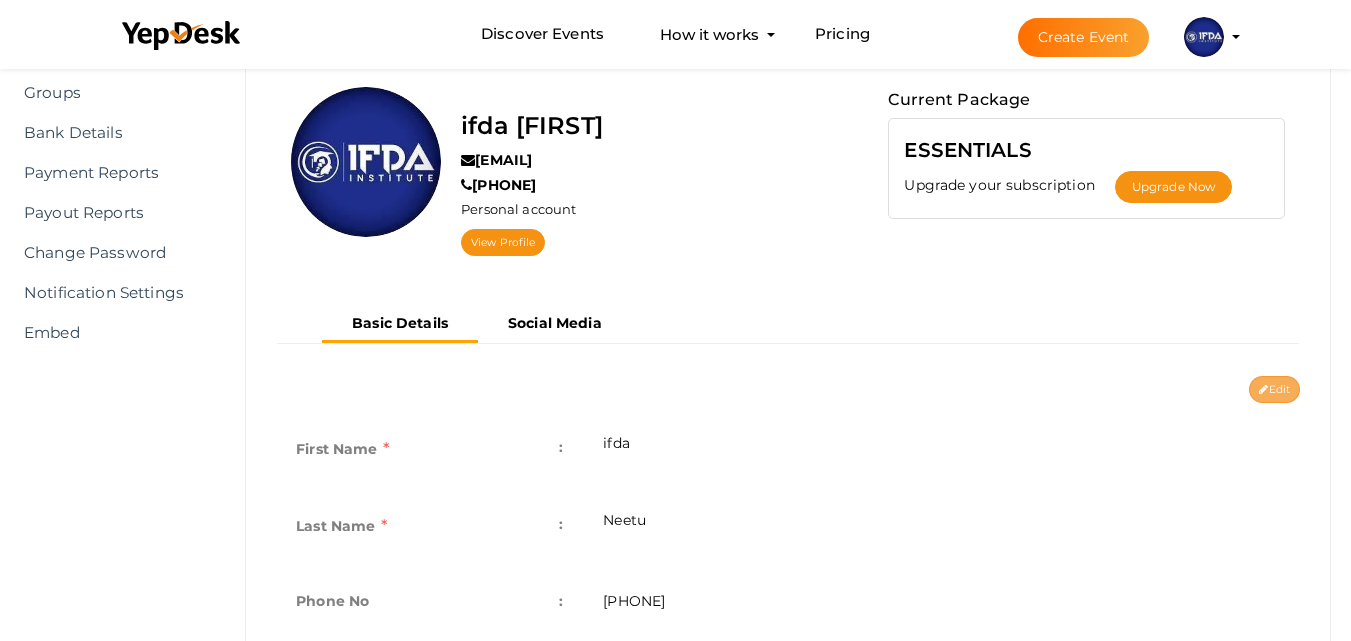 click on "Edit" at bounding box center [1274, 389] 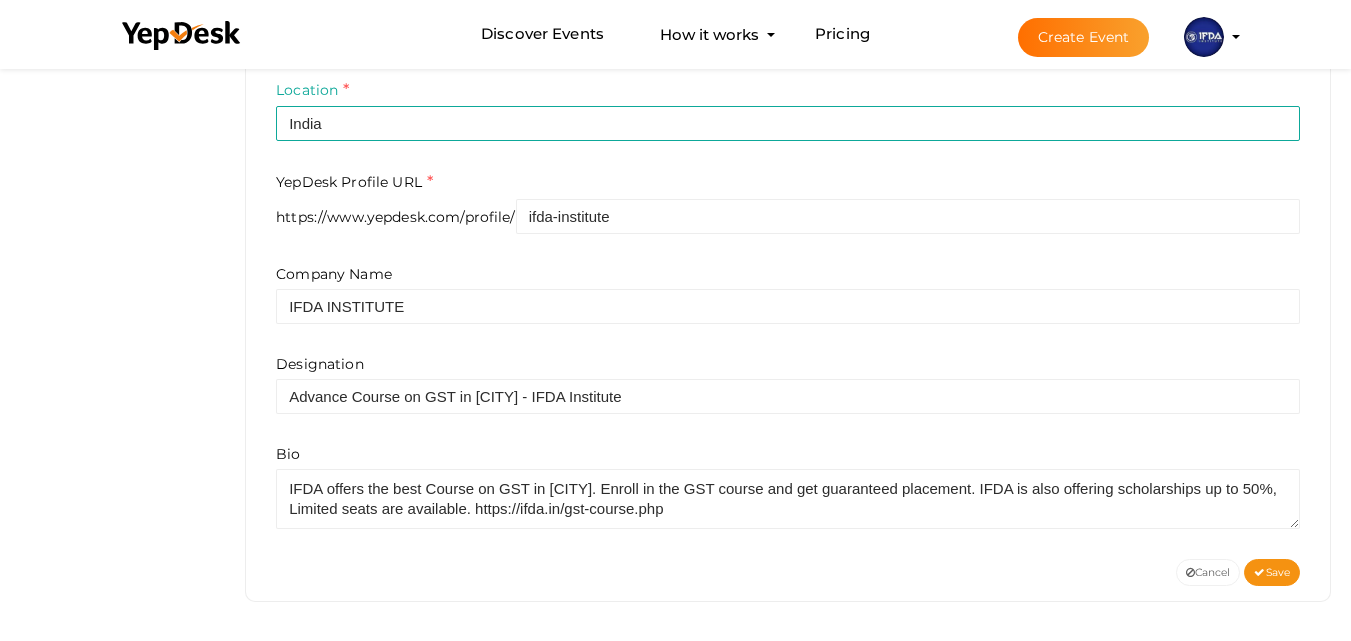 scroll, scrollTop: 763, scrollLeft: 0, axis: vertical 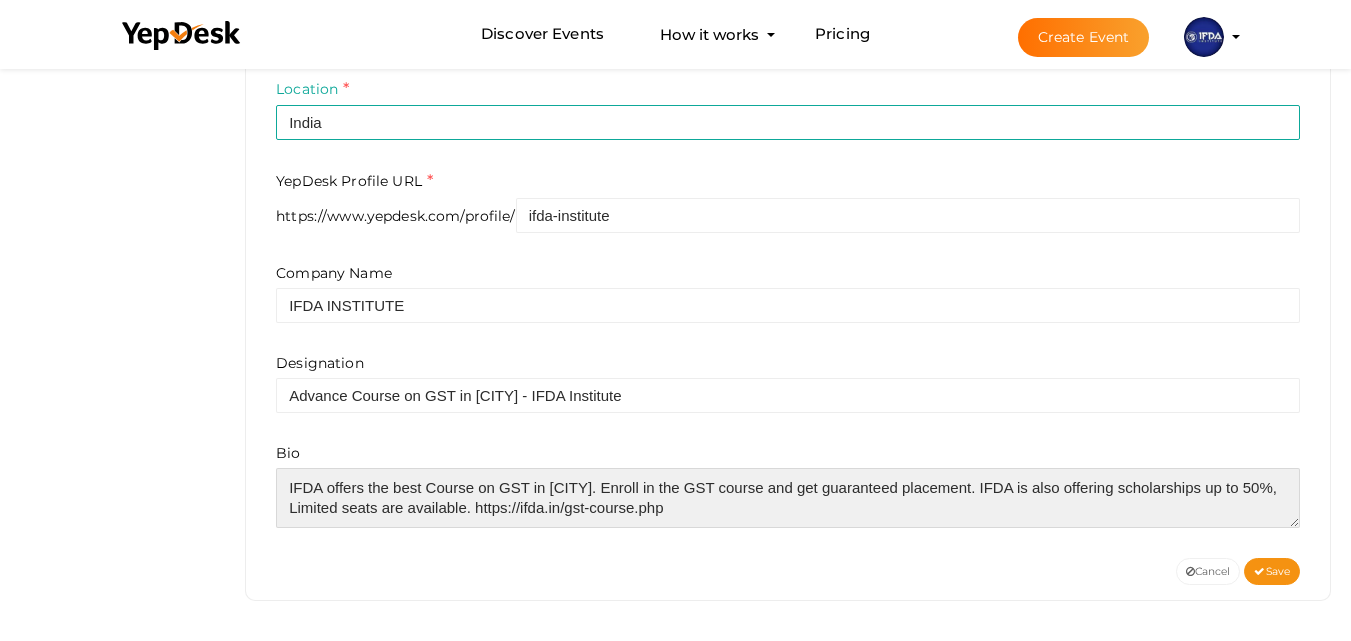click at bounding box center [788, 498] 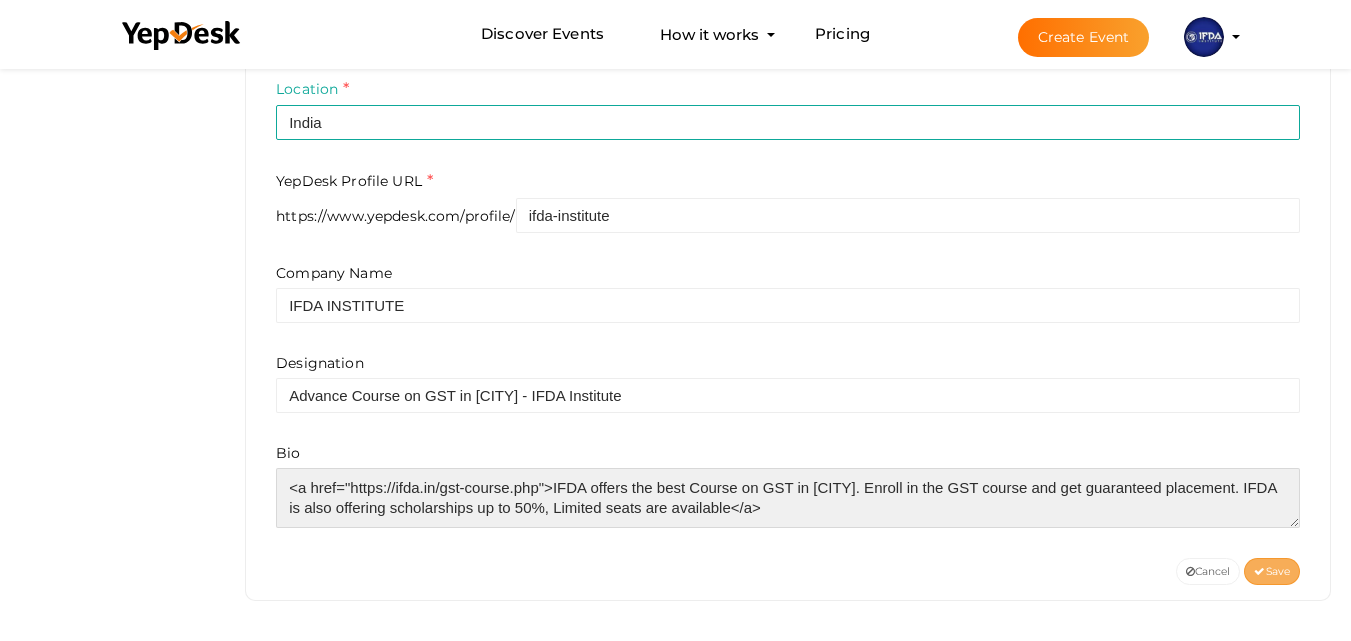type on "<a href="https://ifda.in/gst-course.php">IFDA offers the best Course on GST in Delhi. Enroll in the GST course and get guaranteed placement. IFDA is also offering scholarships up to 50%, Limited seats are available</a>" 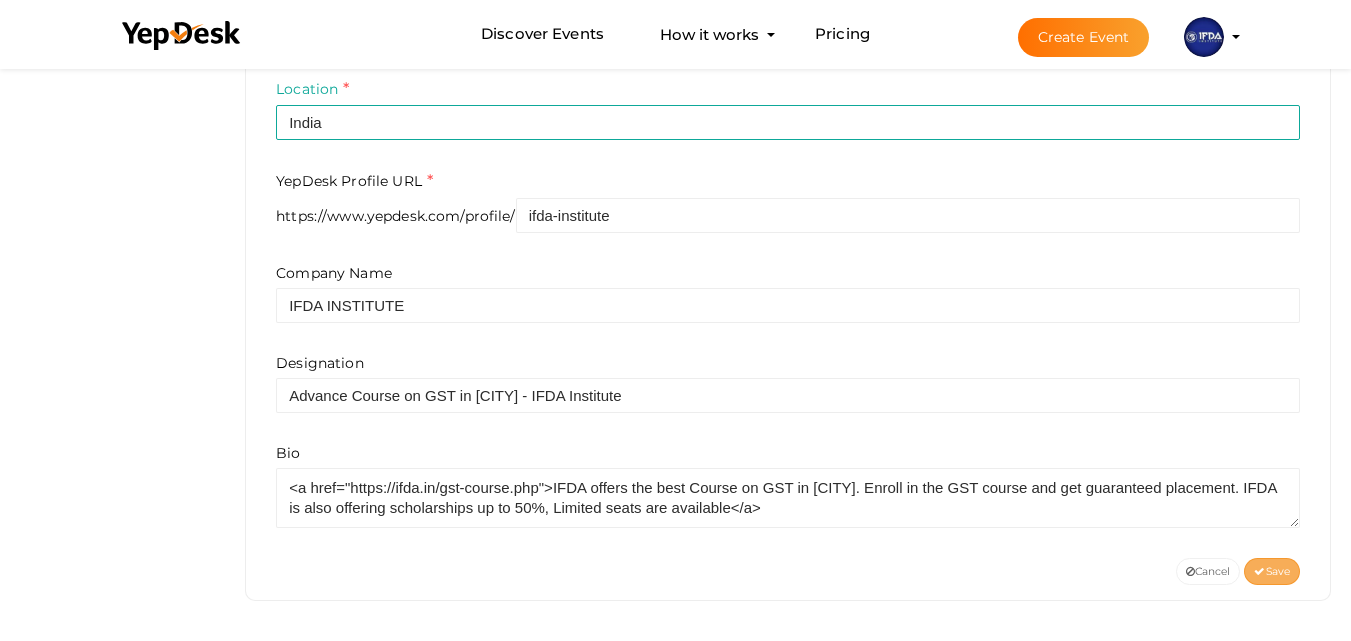 click on "Save" at bounding box center [1272, 571] 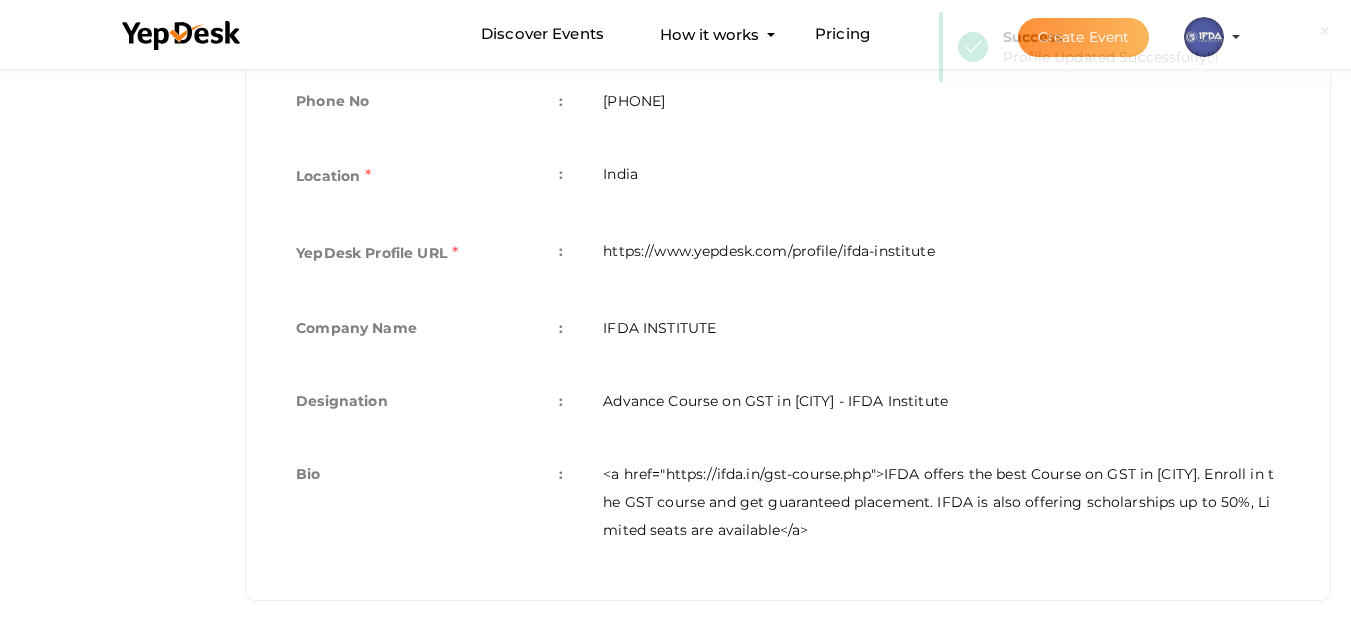 scroll, scrollTop: 662, scrollLeft: 0, axis: vertical 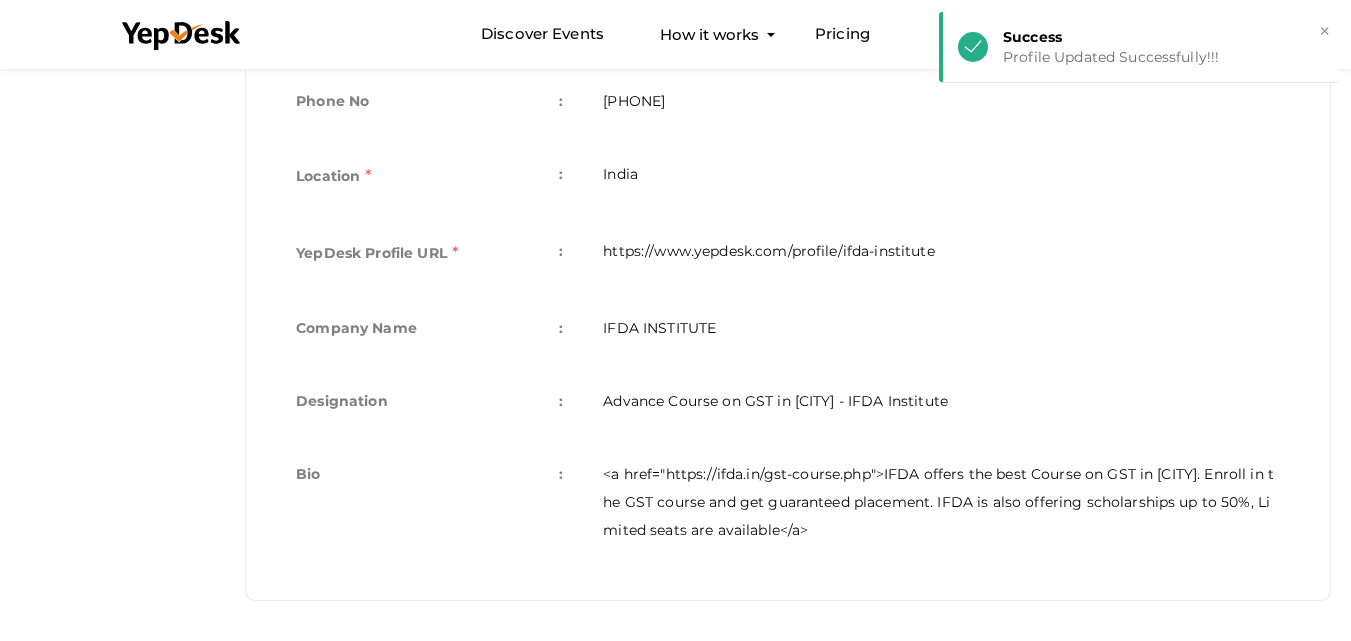 click on "<a href="https://ifda.in/gst-course.php">IFDA offers the best Course on GST in Delhi. Enroll in the GST course and get guaranteed placement. IFDA is also offering scholarships up to 50%, Limited seats are available</a>" at bounding box center [941, 502] 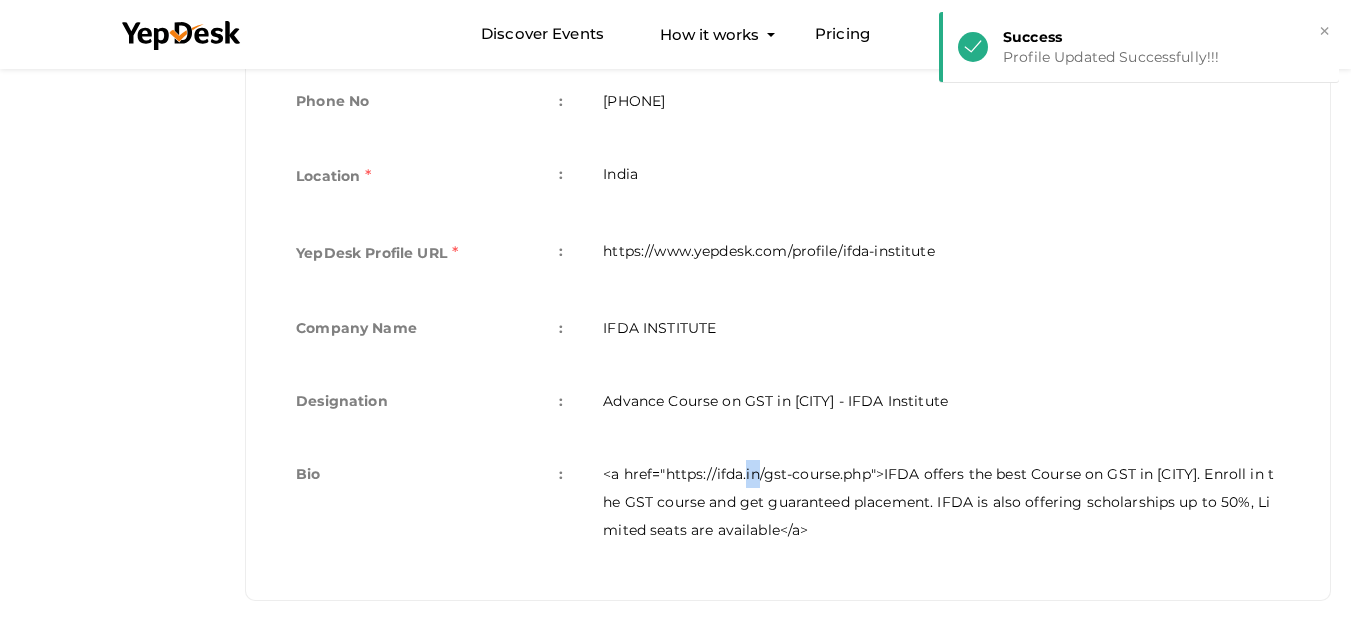 click on "<a href="https://ifda.in/gst-course.php">IFDA offers the best Course on GST in Delhi. Enroll in the GST course and get guaranteed placement. IFDA is also offering scholarships up to 50%, Limited seats are available</a>" at bounding box center (941, 502) 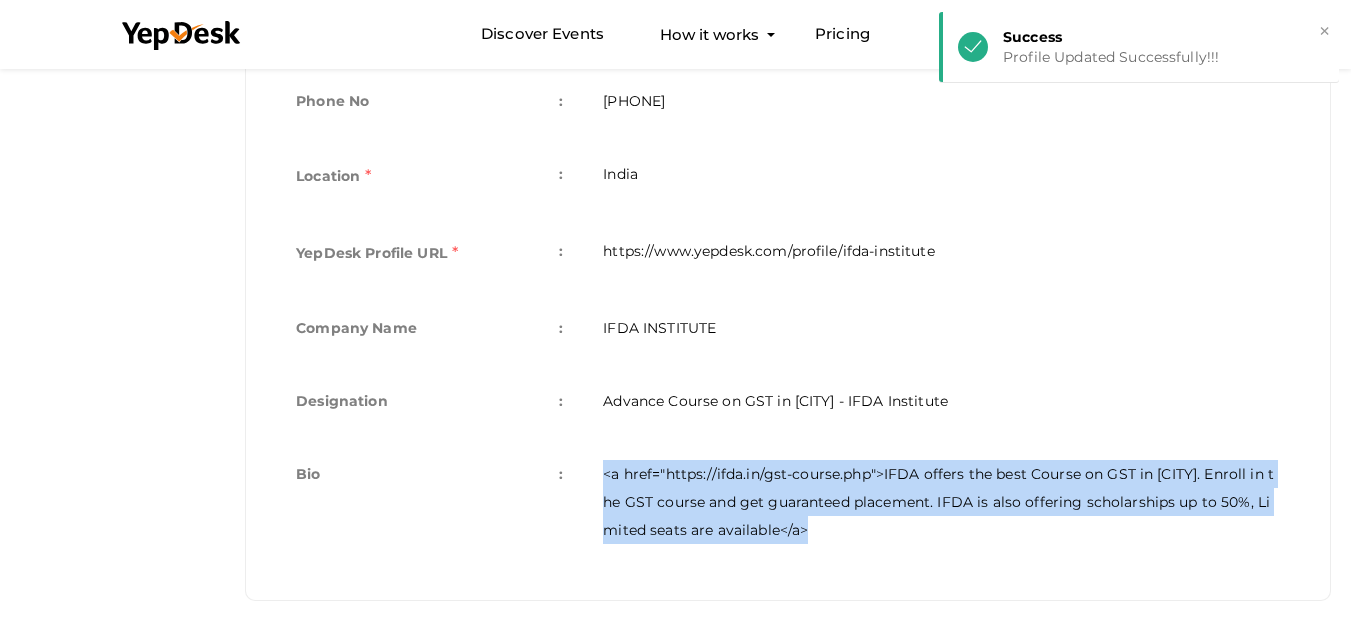 click on "<a href="https://ifda.in/gst-course.php">IFDA offers the best Course on GST in Delhi. Enroll in the GST course and get guaranteed placement. IFDA is also offering scholarships up to 50%, Limited seats are available</a>" at bounding box center [941, 502] 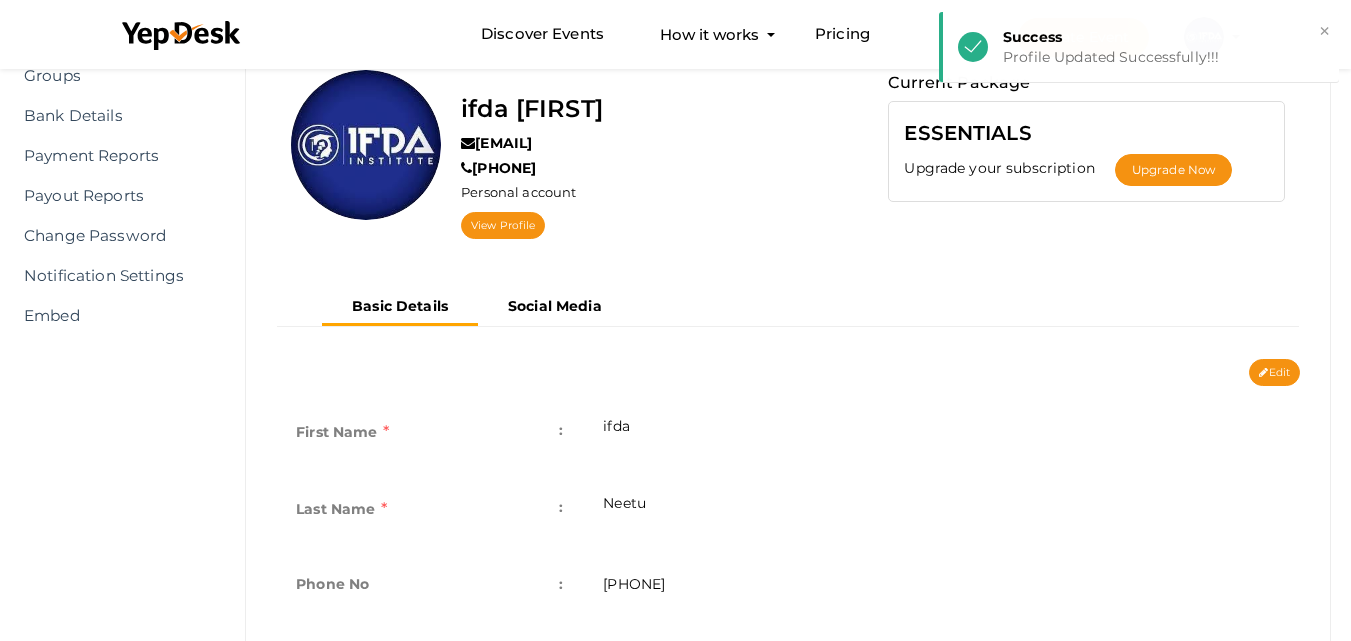 scroll, scrollTop: 162, scrollLeft: 0, axis: vertical 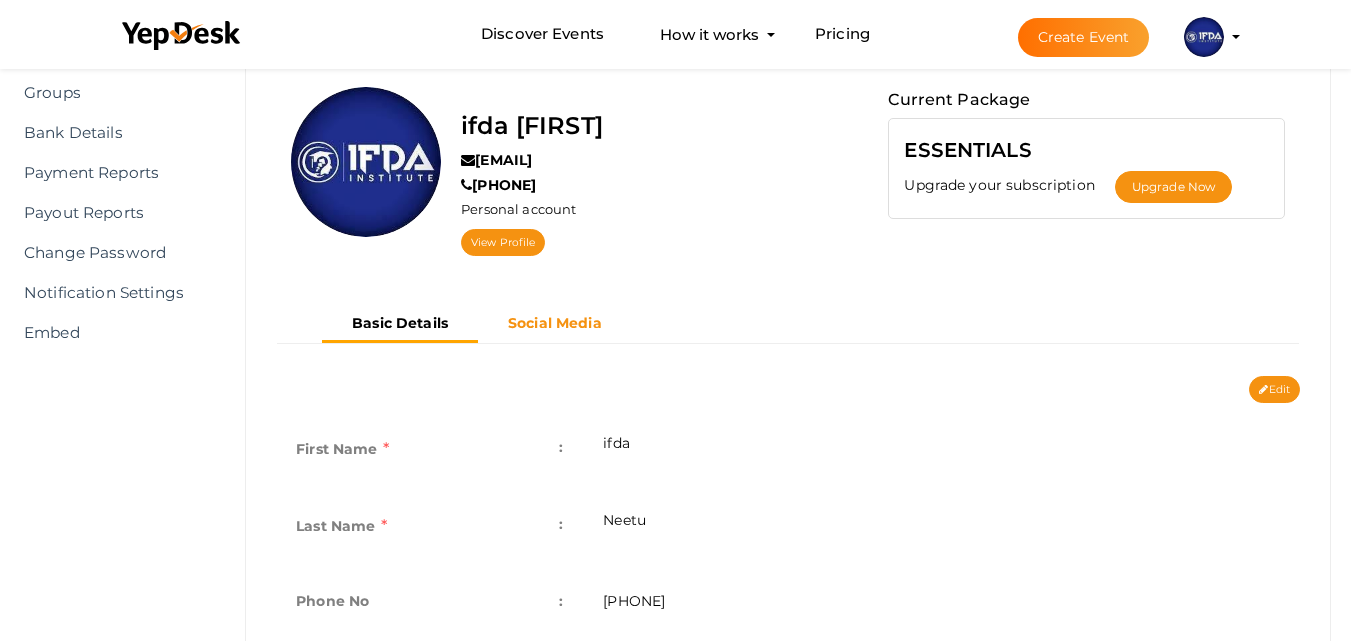 click on "Social Media" at bounding box center (555, 323) 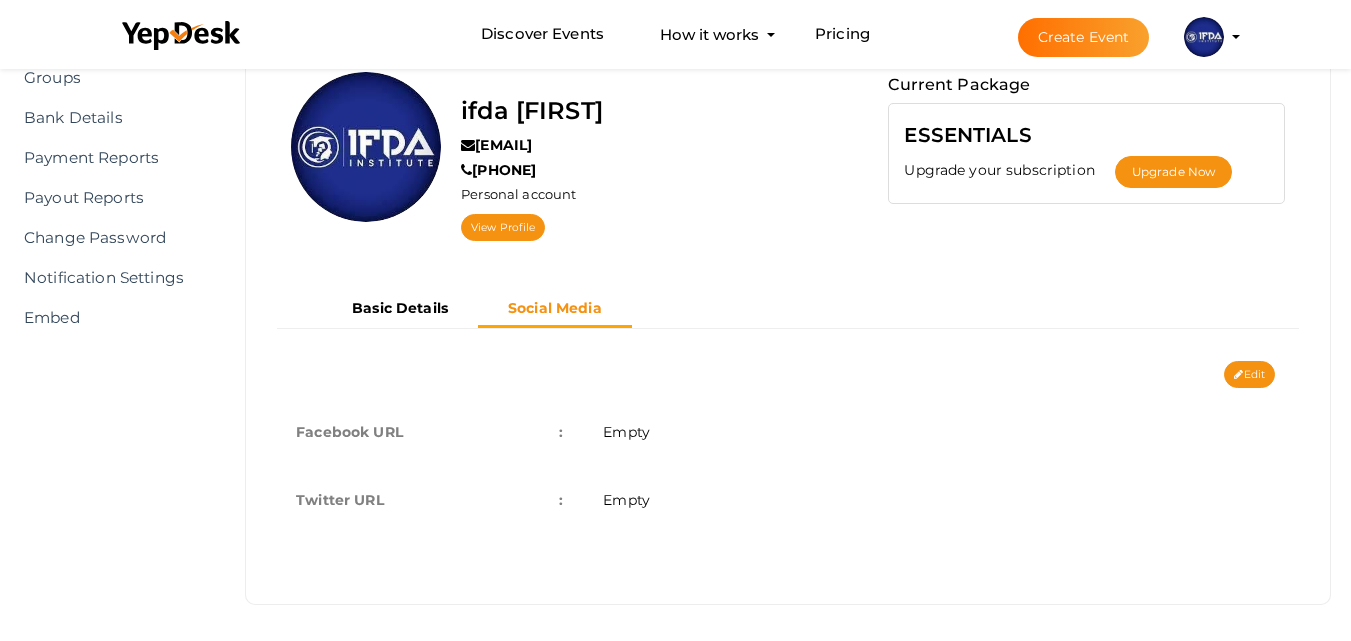 scroll, scrollTop: 181, scrollLeft: 0, axis: vertical 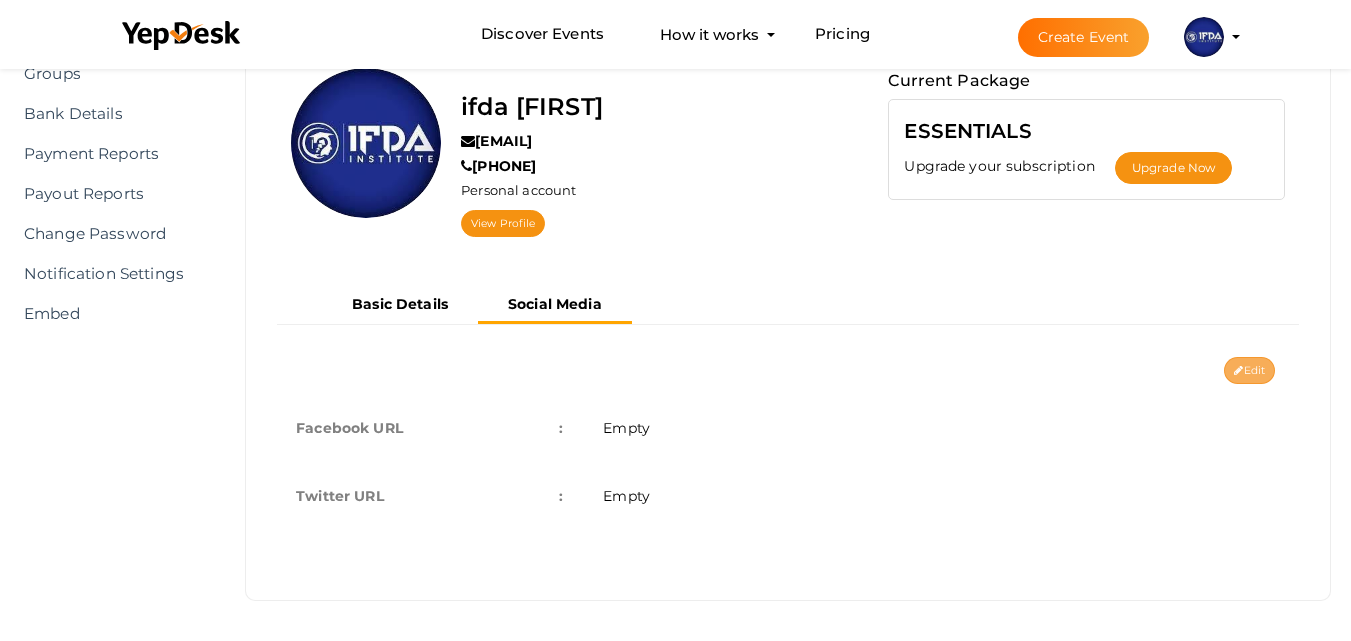 click at bounding box center [1238, 371] 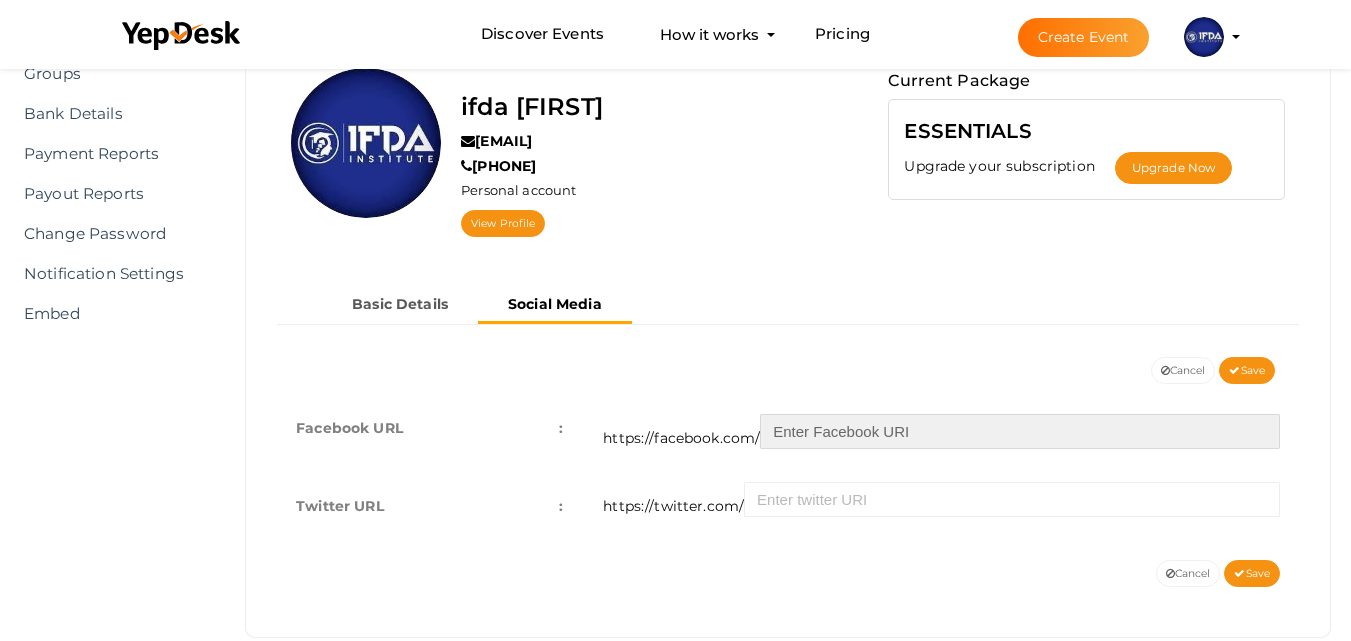 click at bounding box center (1020, 431) 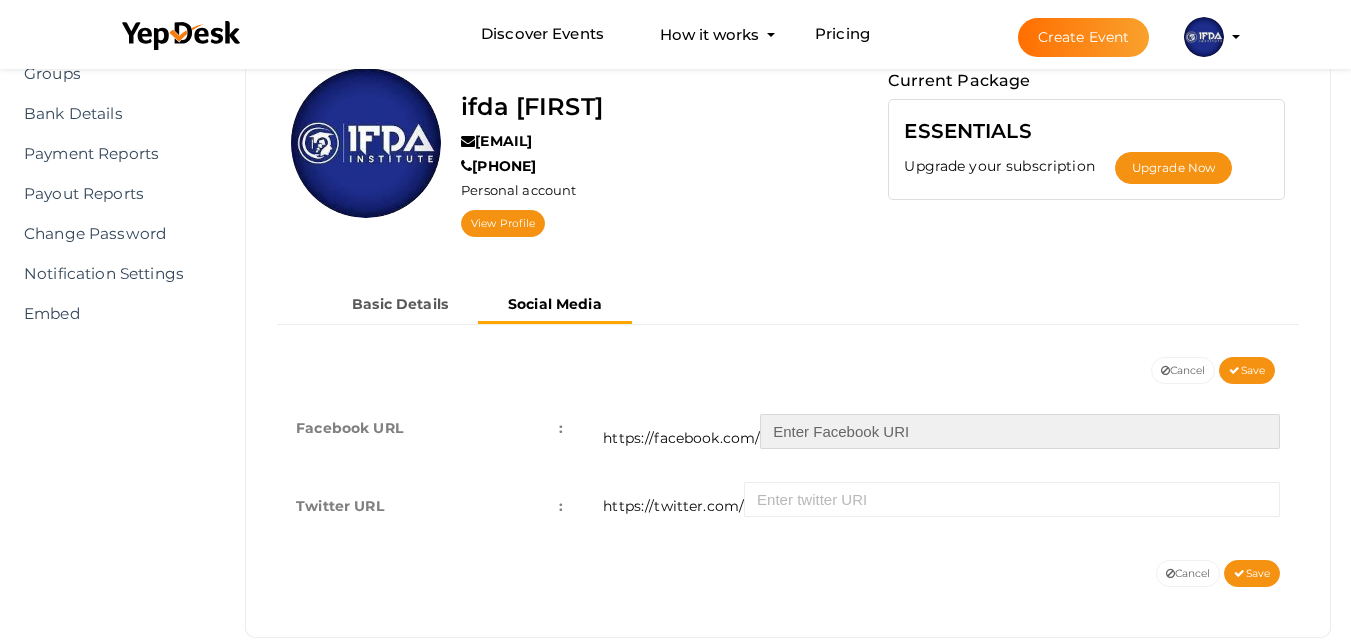 paste on "https://www.facebook.com/IFDAINSTITUTE/" 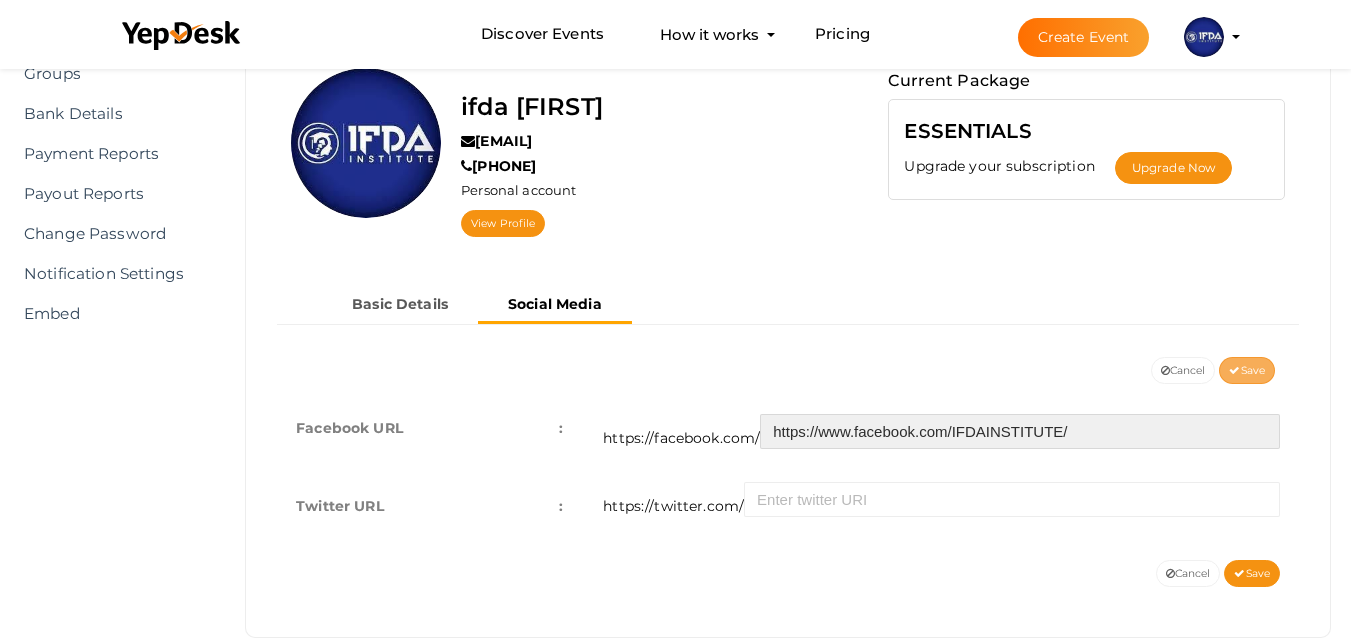 type on "https://www.facebook.com/IFDAINSTITUTE/" 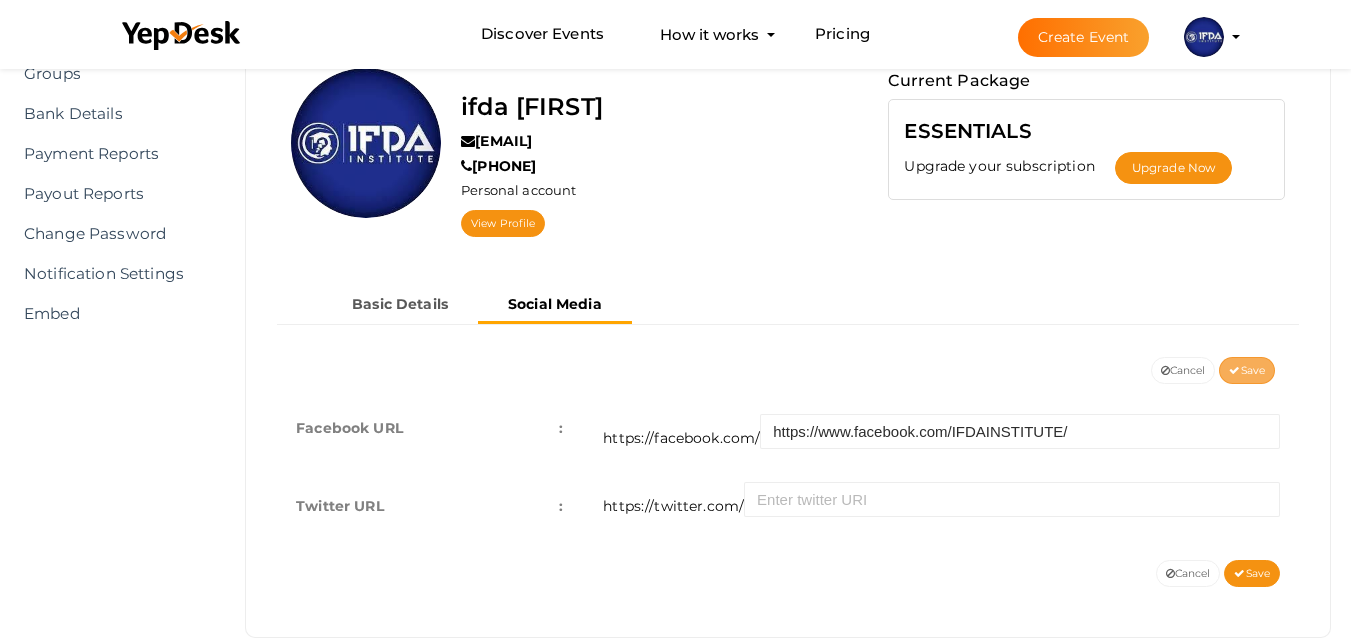 click on "Save" at bounding box center (1247, 370) 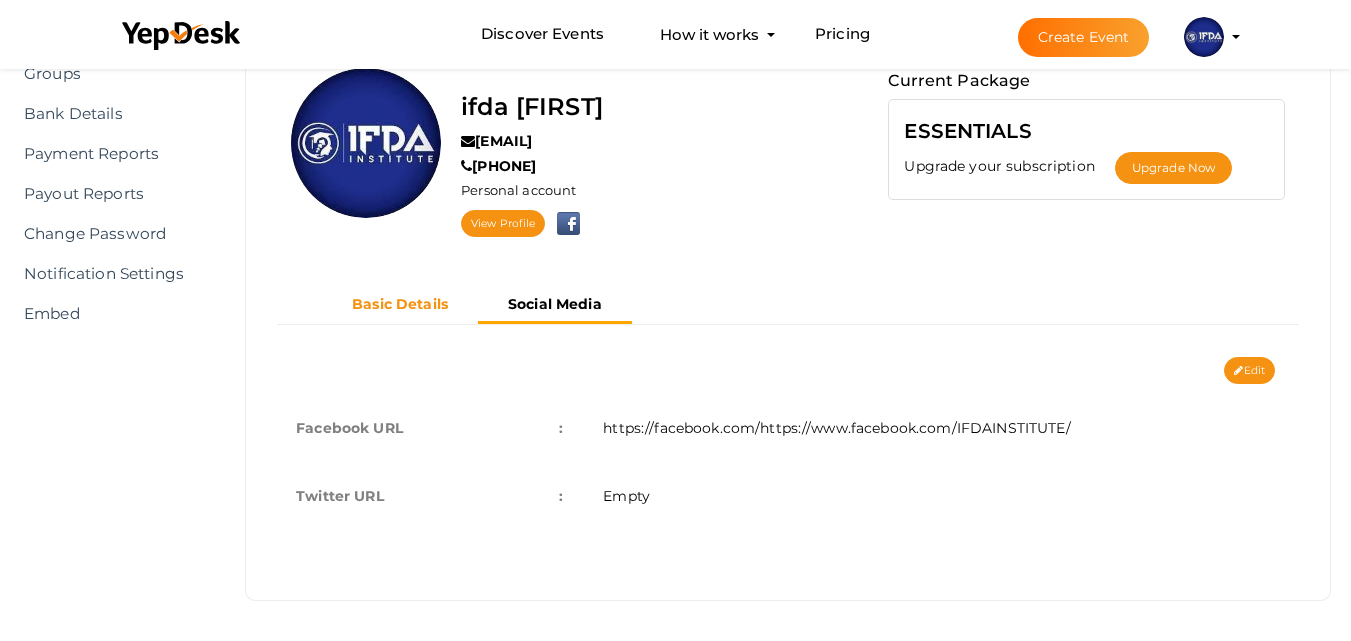 click on "Basic Details" at bounding box center (400, 304) 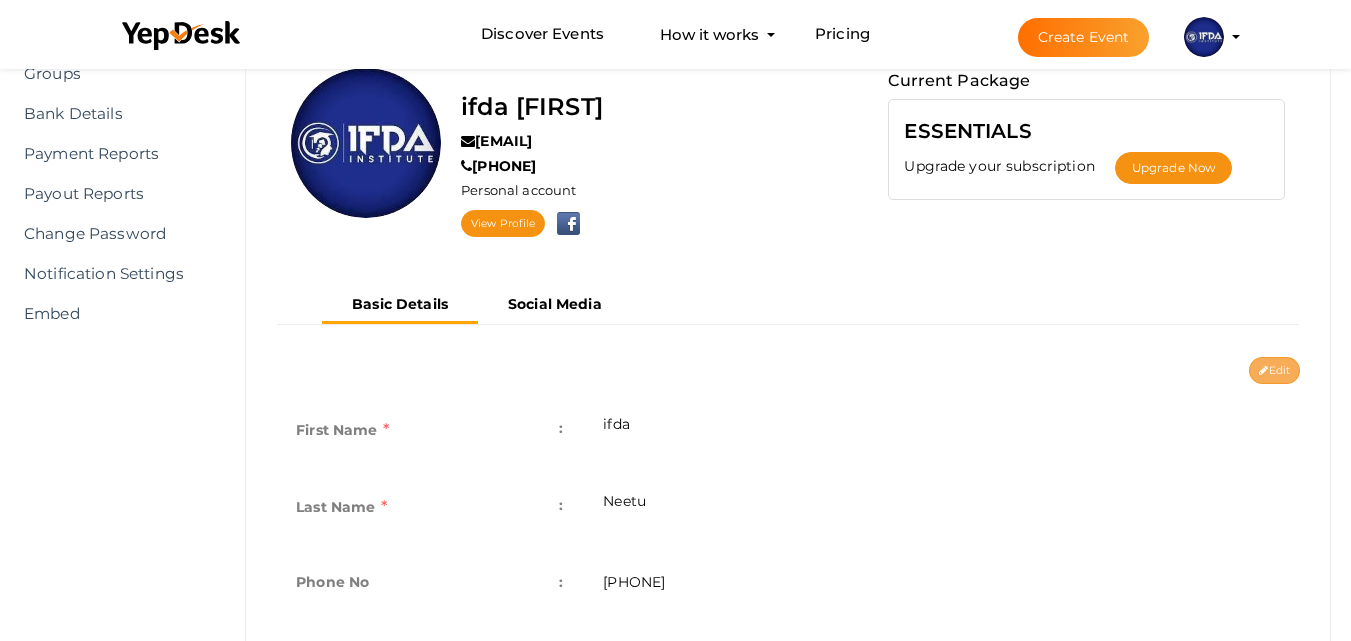 click on "Edit" at bounding box center (1274, 370) 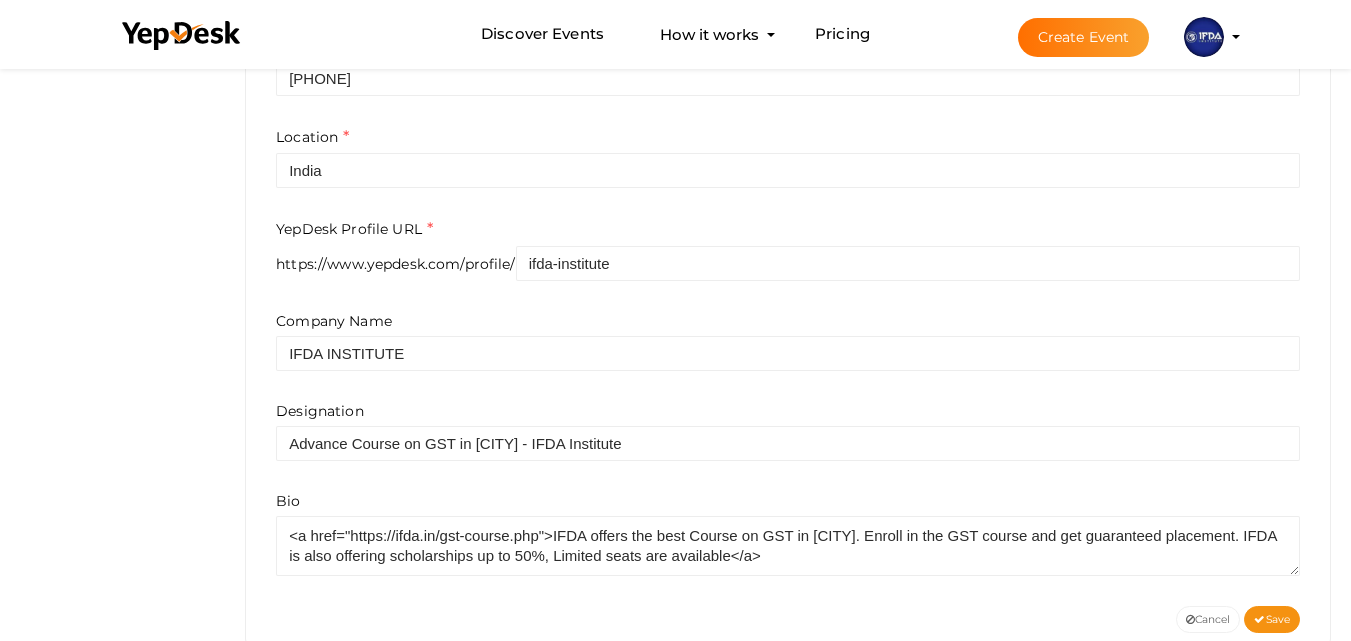 scroll, scrollTop: 763, scrollLeft: 0, axis: vertical 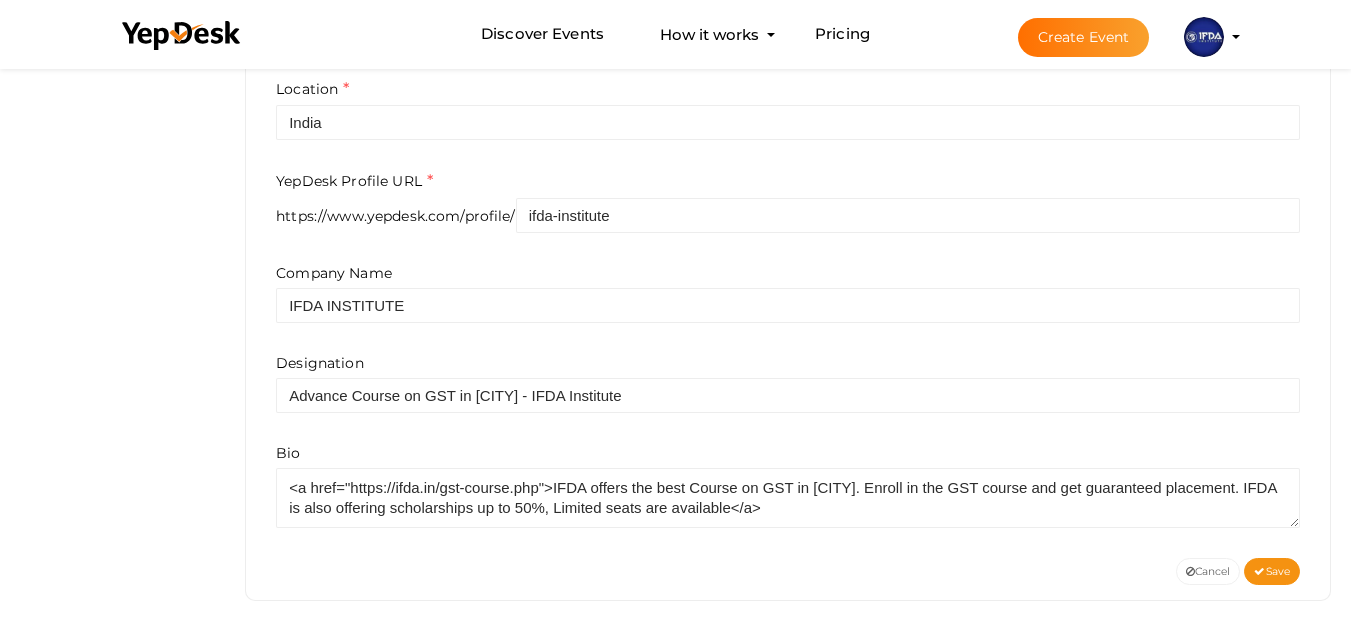 click on "First Name
e.g. "John"
ifda
Last Name
e.g. "Doe"
Neetu
Phone No
09999196162
Location
India
YepDesk Profile URL
https://www.yepdesk.com/profile/
ifda-institute
Company Name
IFDA INSTITUTE
Designation
Advance Course on GST in Delhi- IFDA Institute
Bio" at bounding box center (788, 180) 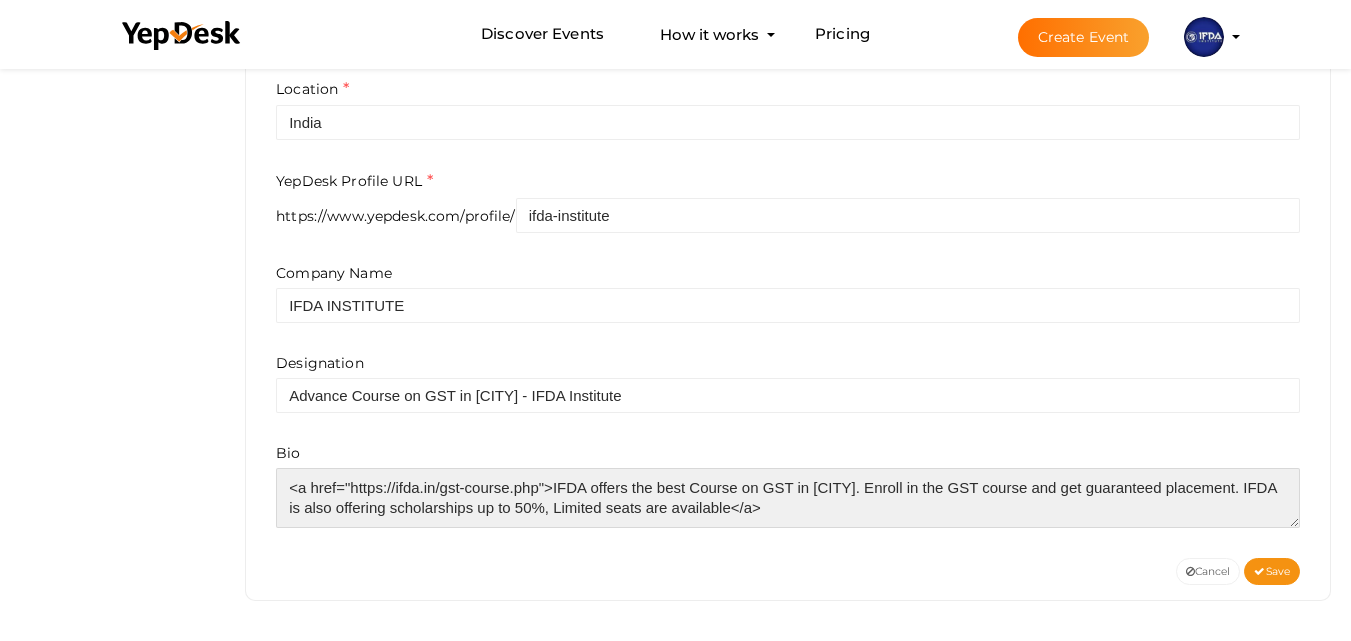 click at bounding box center (788, 498) 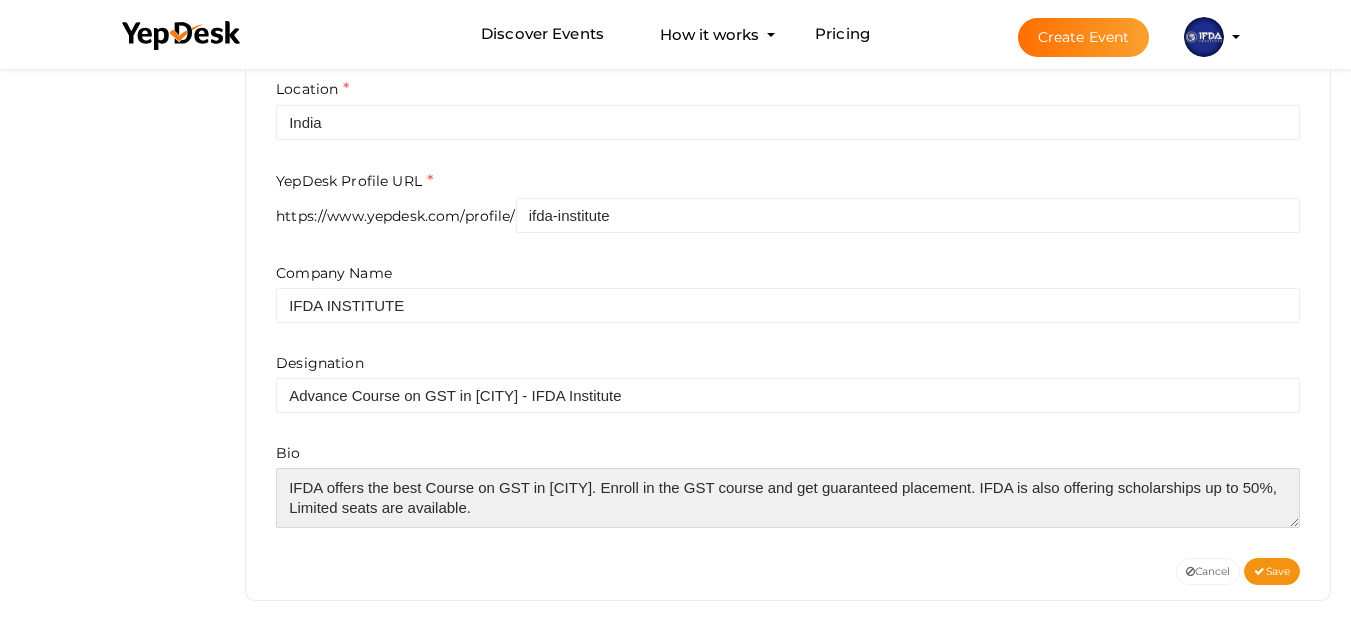 paste on "https://ifda.in/gst-course.php" 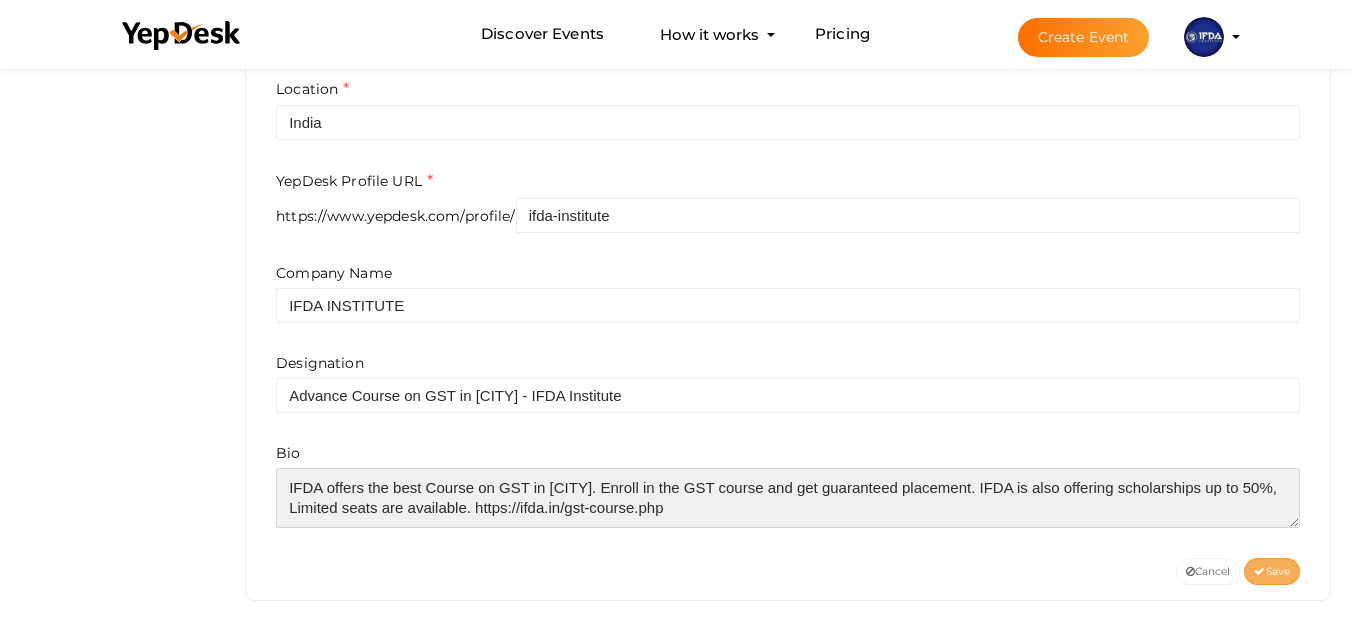 type on "IFDA offers the best Course on GST in Delhi. Enroll in the GST course and get guaranteed placement. IFDA is also offering scholarships up to 50%, Limited seats are available. https://ifda.in/gst-course.php" 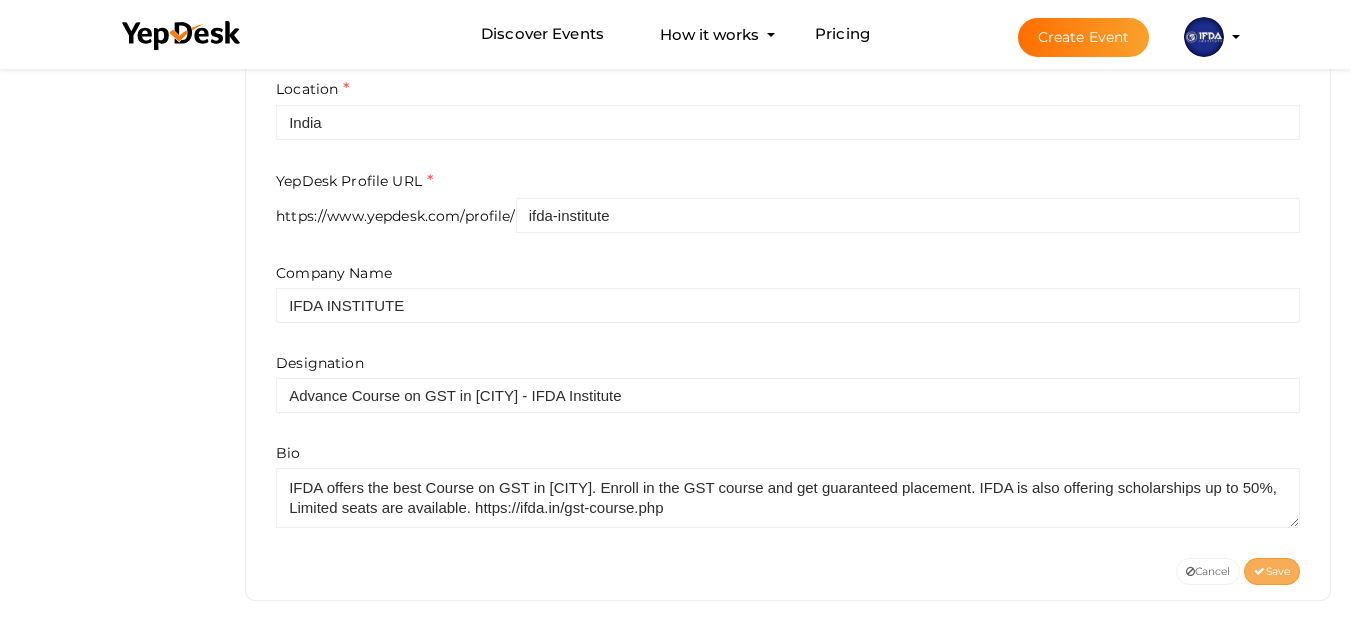 click on "Save" at bounding box center (1272, 571) 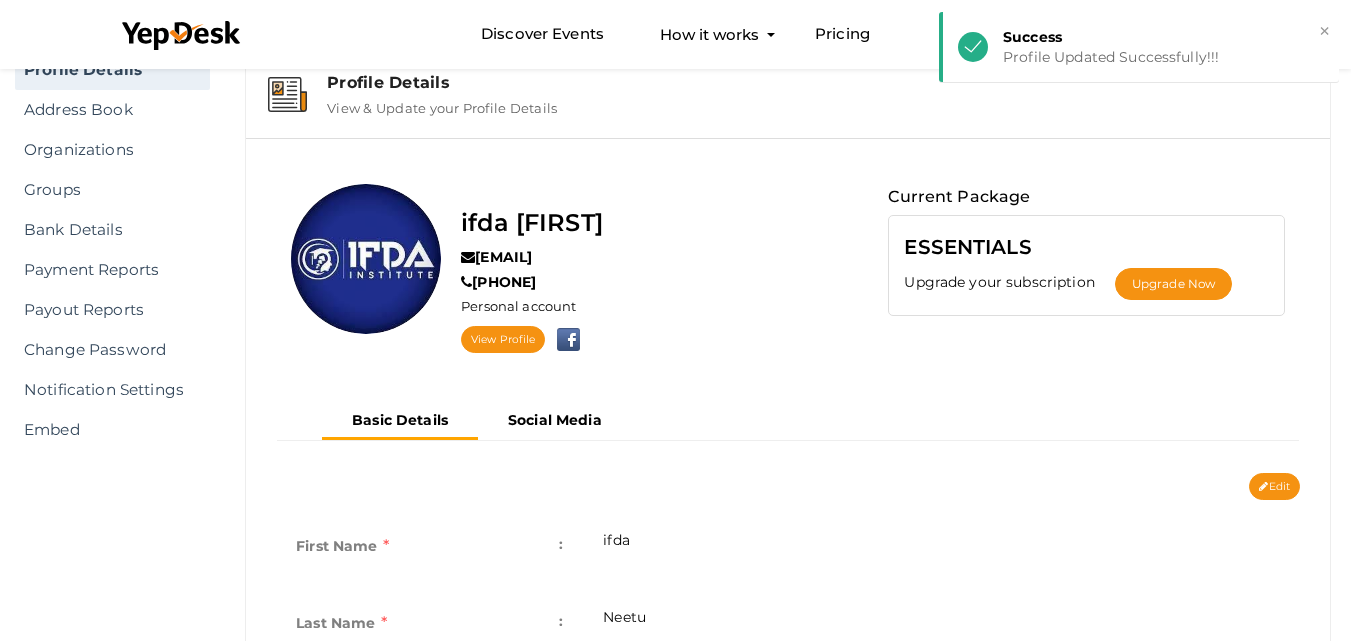 scroll, scrollTop: 62, scrollLeft: 0, axis: vertical 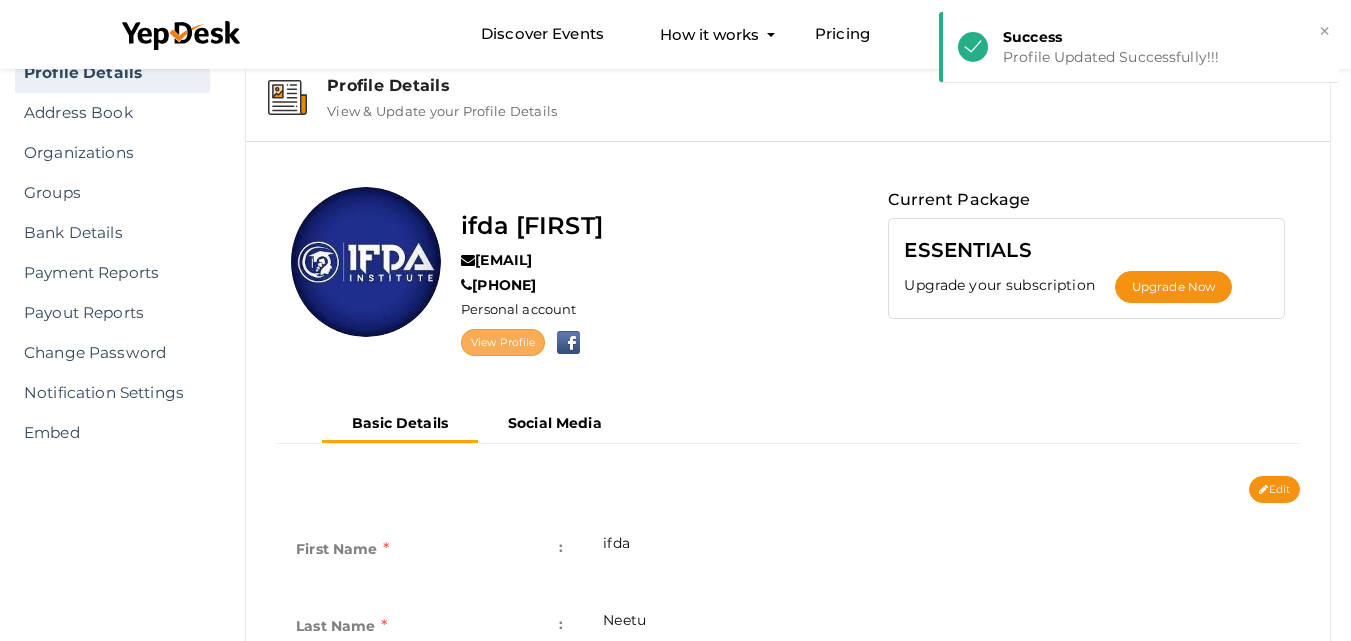 click on "View Profile" at bounding box center (503, 342) 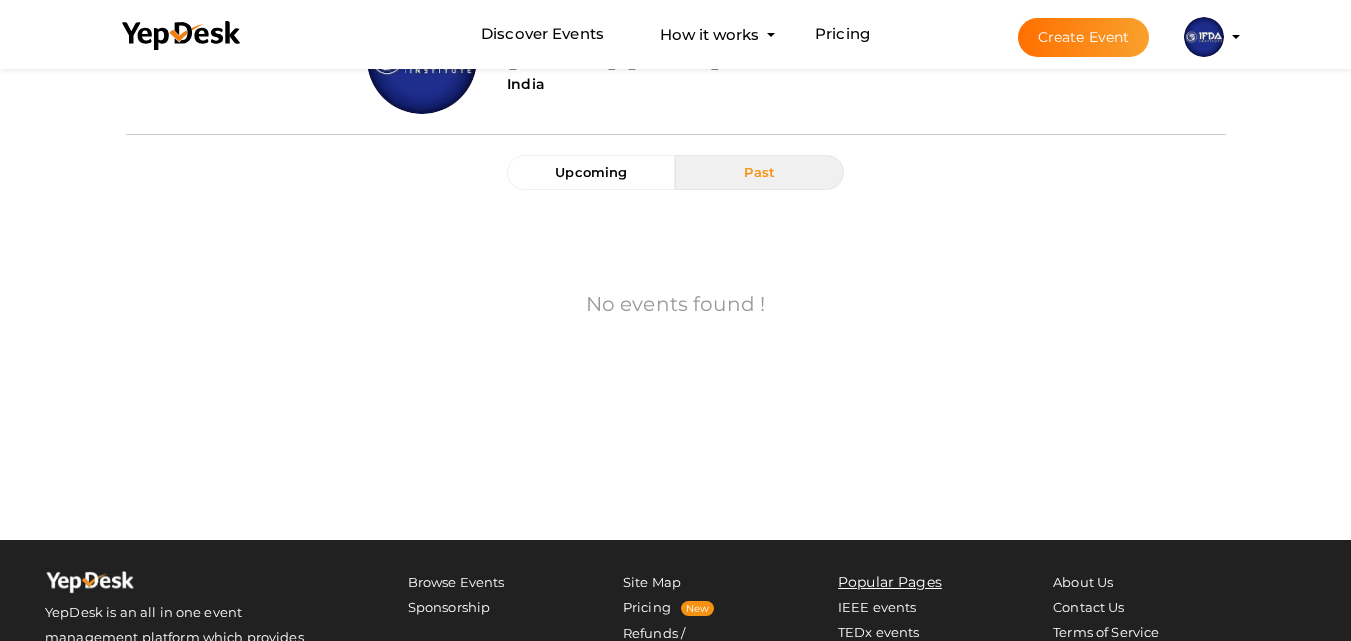 scroll, scrollTop: 0, scrollLeft: 0, axis: both 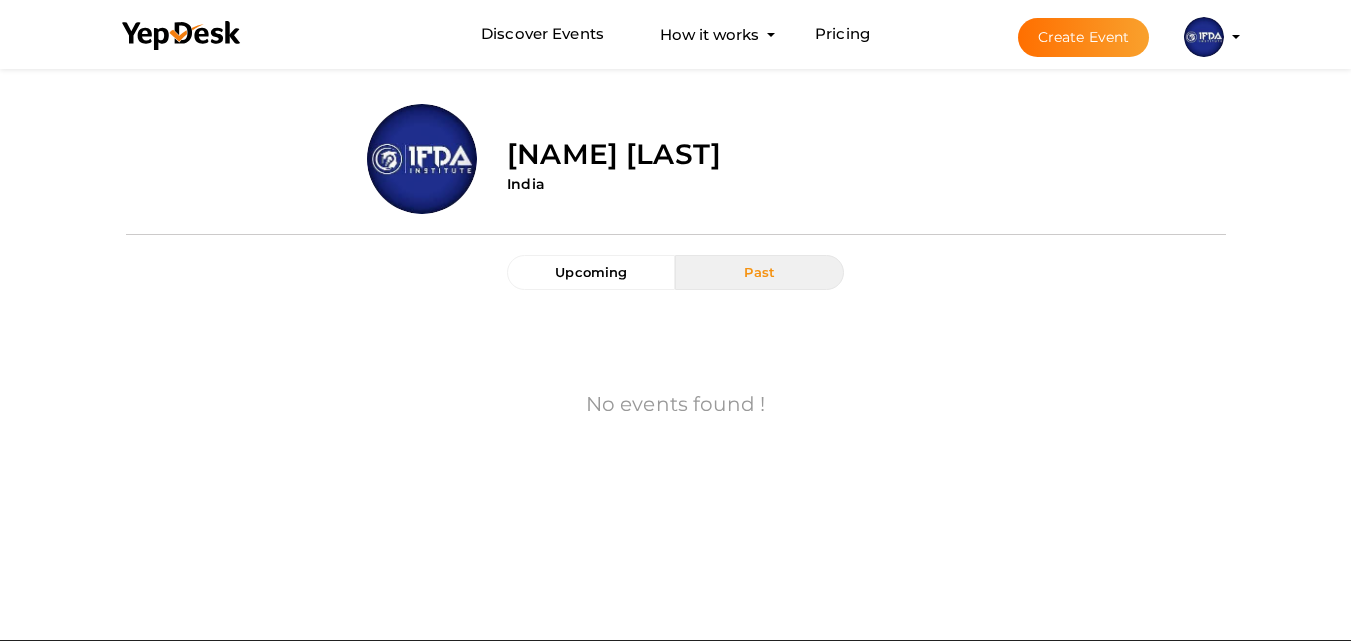click at bounding box center (1204, 37) 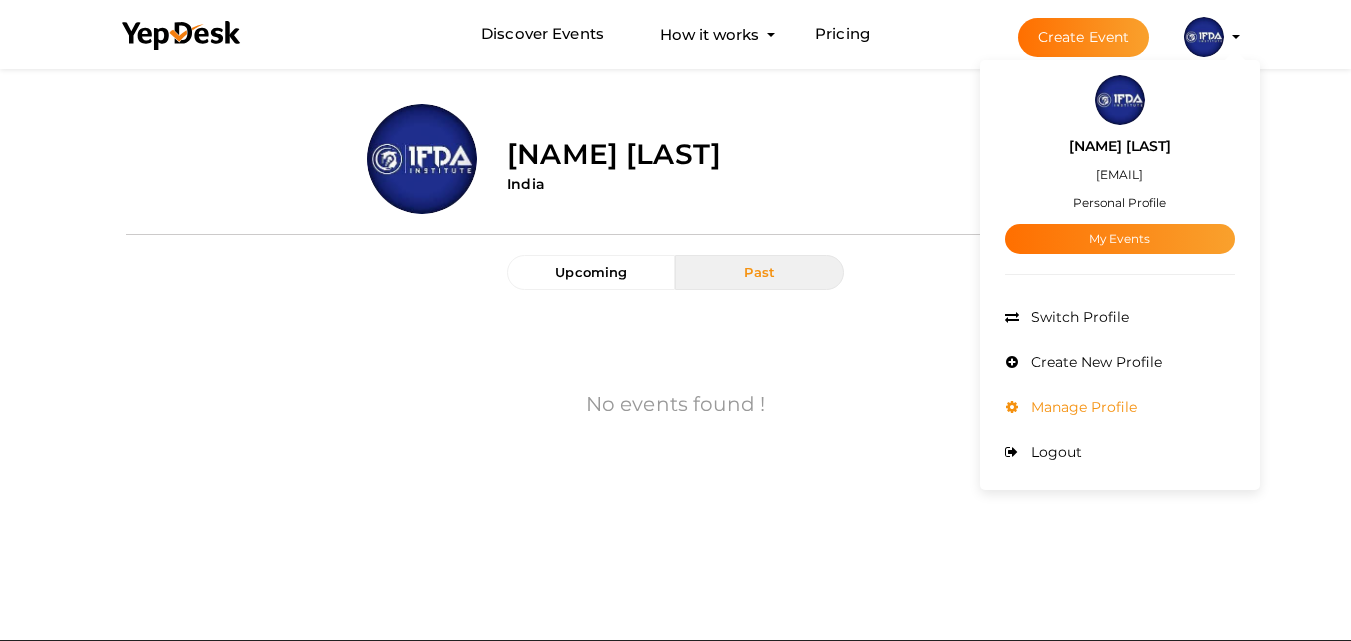 click on "Manage Profile" at bounding box center [1081, 407] 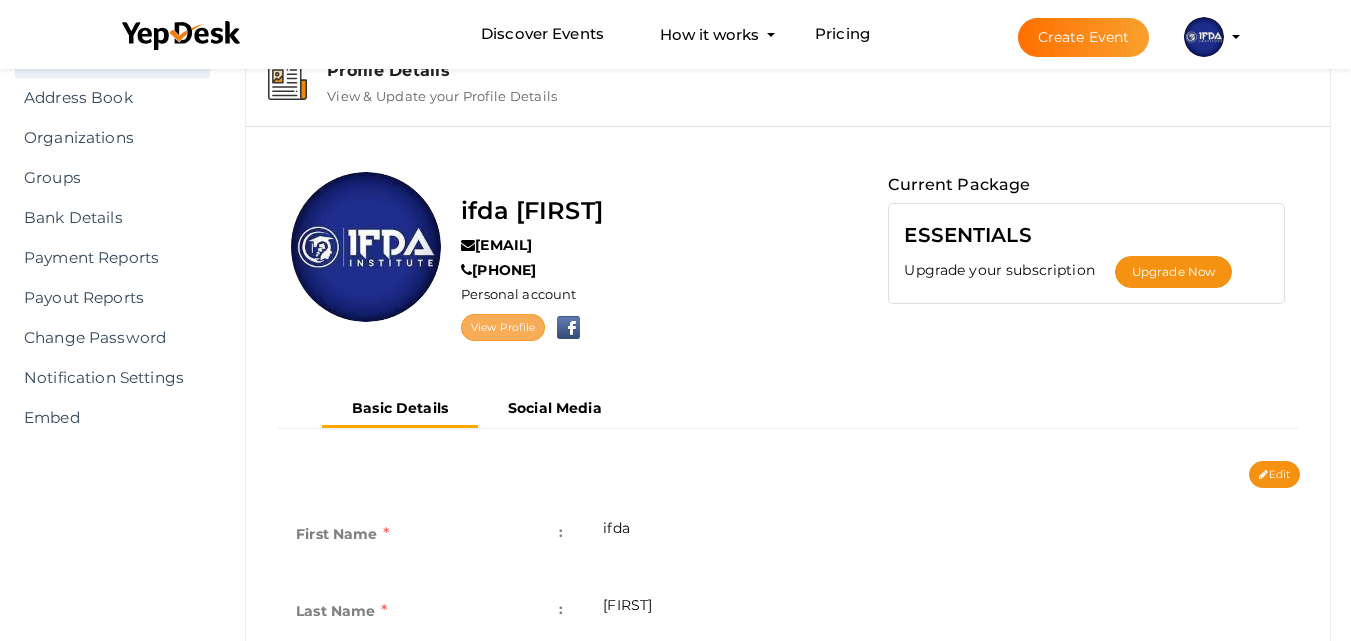 scroll, scrollTop: 0, scrollLeft: 0, axis: both 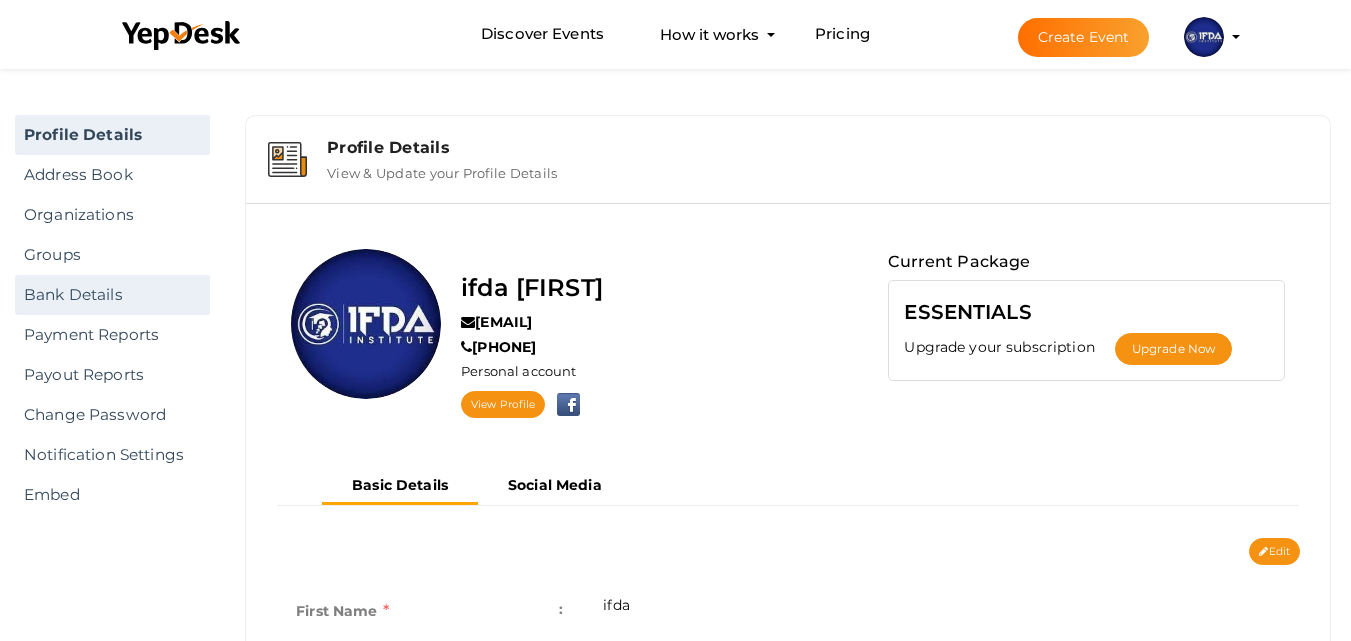 click on "Bank
Details" at bounding box center [112, 295] 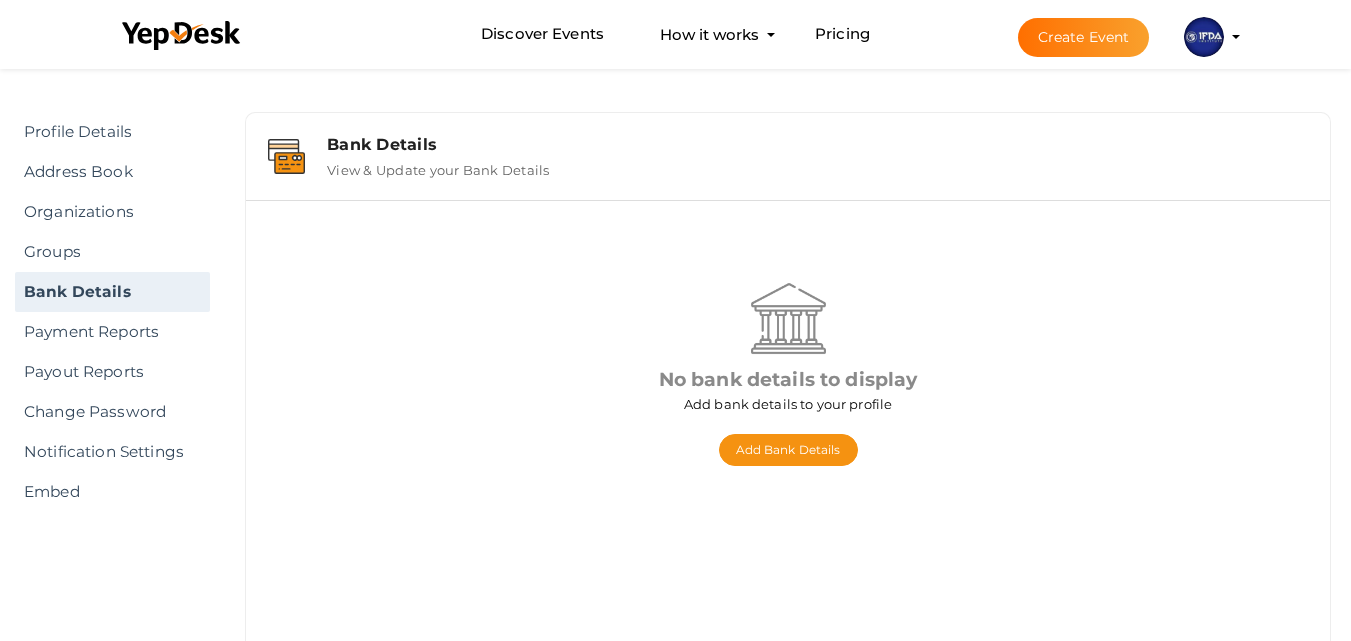 scroll, scrollTop: 0, scrollLeft: 0, axis: both 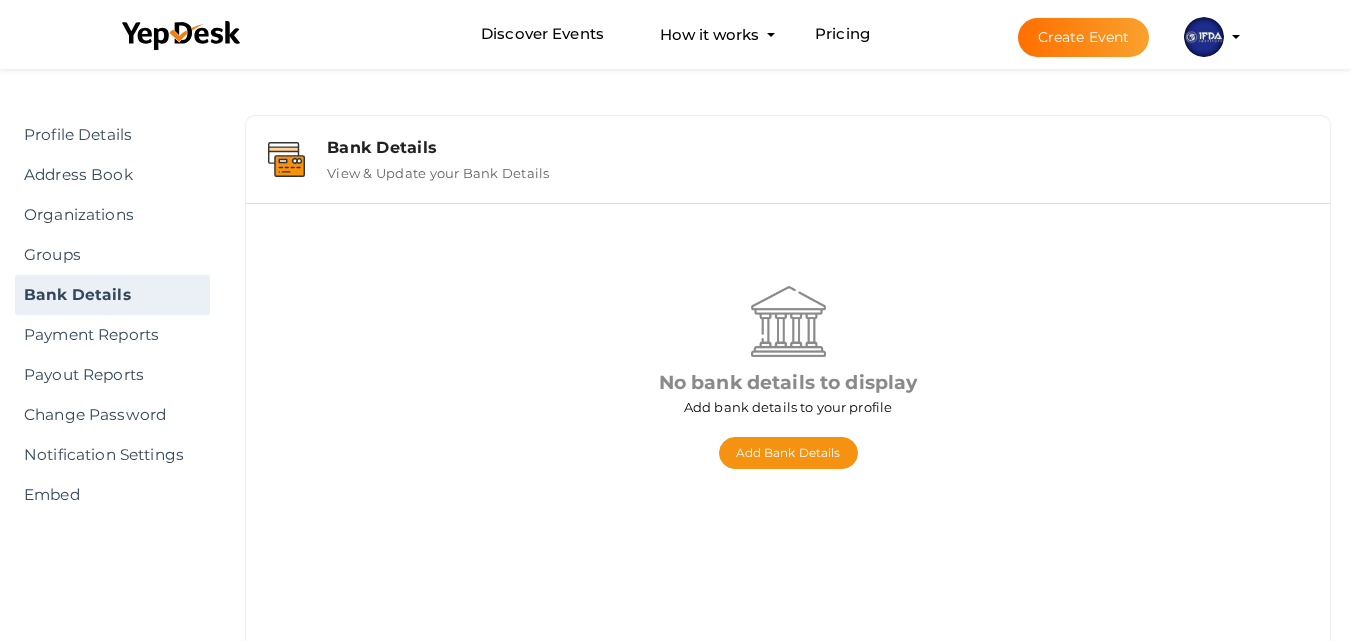 click at bounding box center [1204, 37] 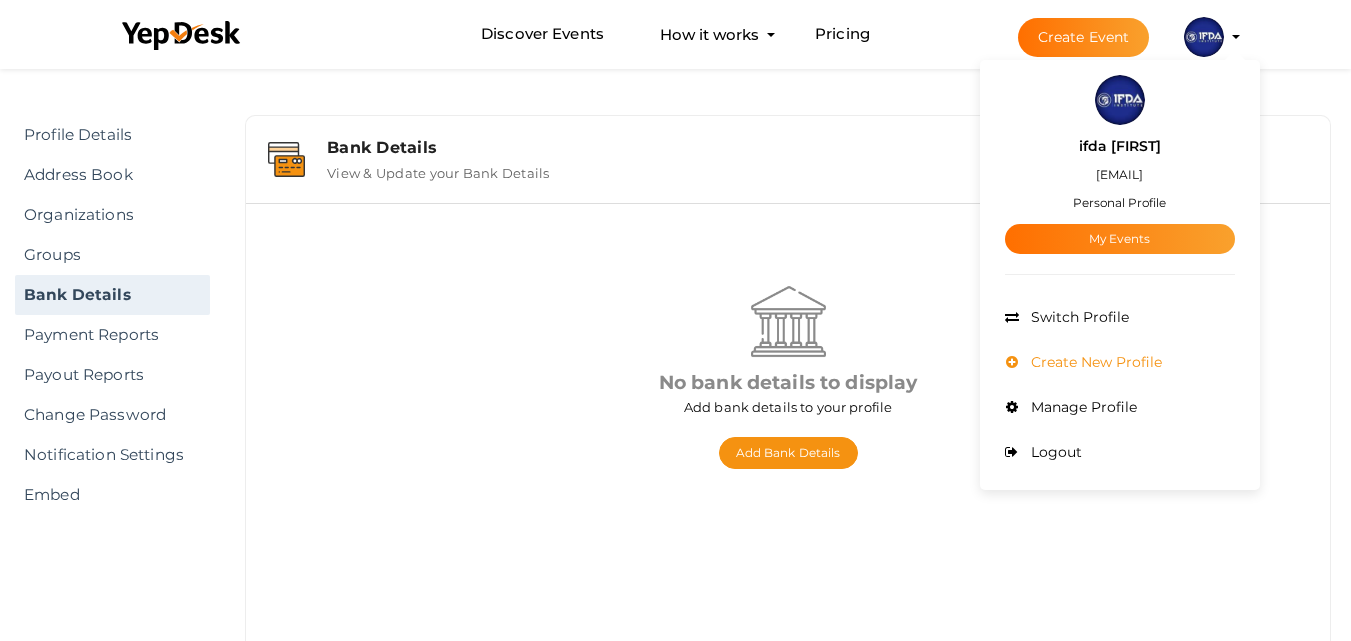 click on "Create New Profile" at bounding box center [1094, 362] 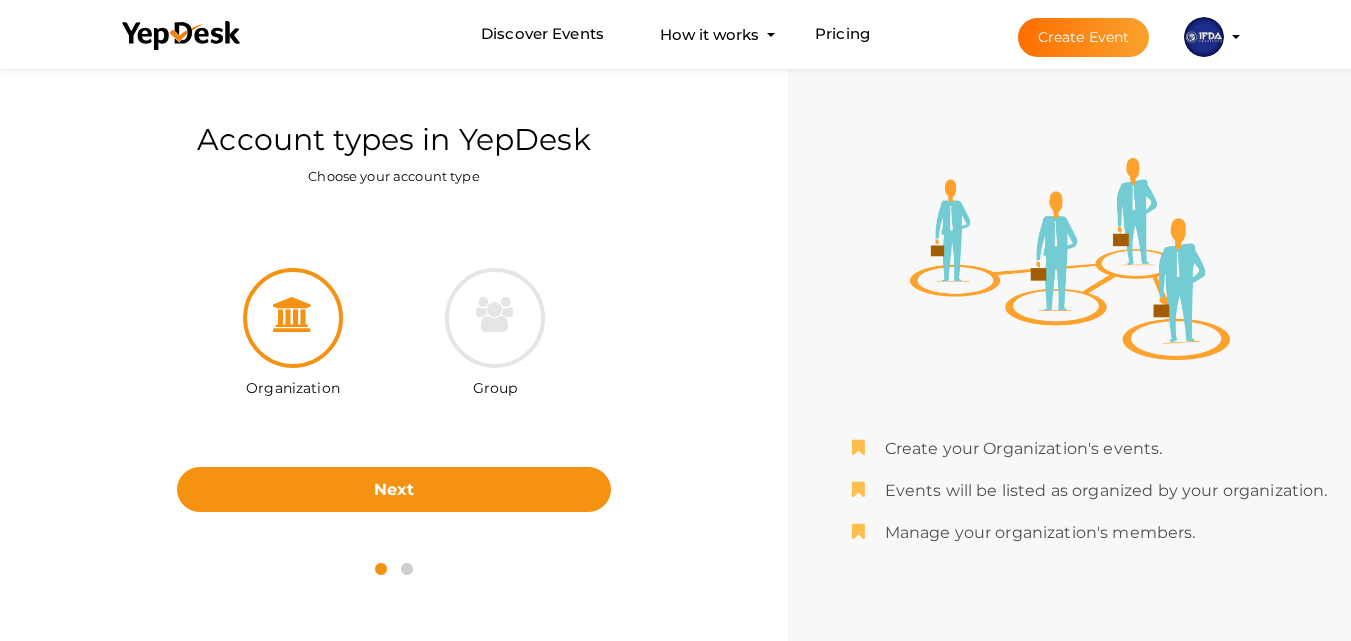 scroll, scrollTop: 0, scrollLeft: 0, axis: both 